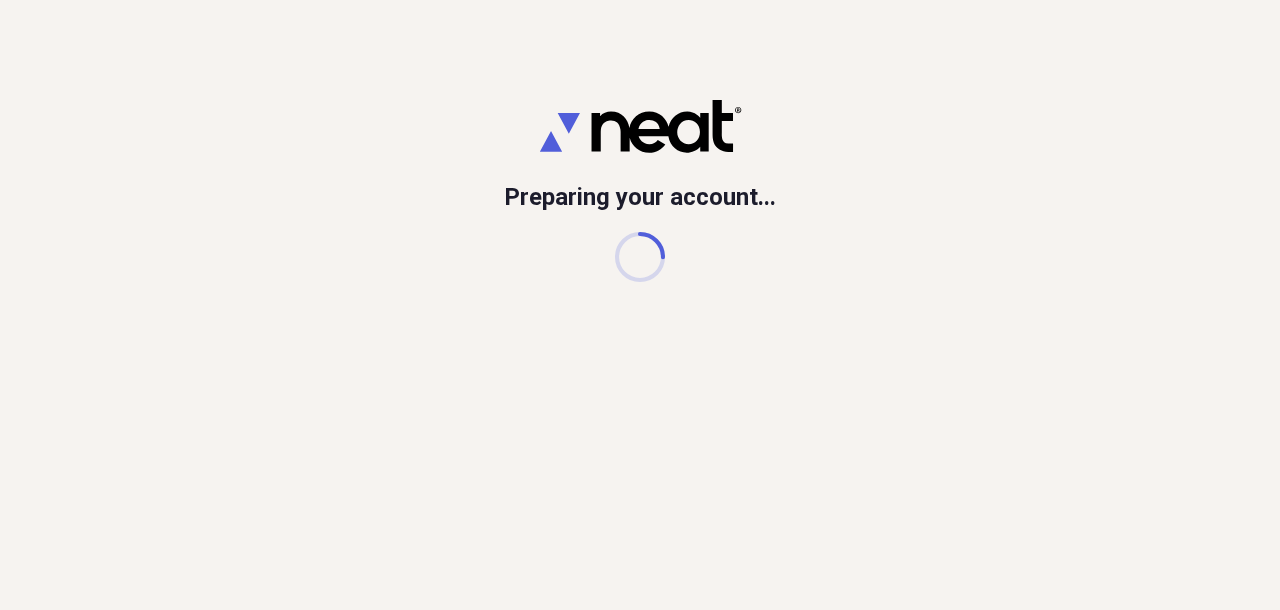 scroll, scrollTop: 0, scrollLeft: 0, axis: both 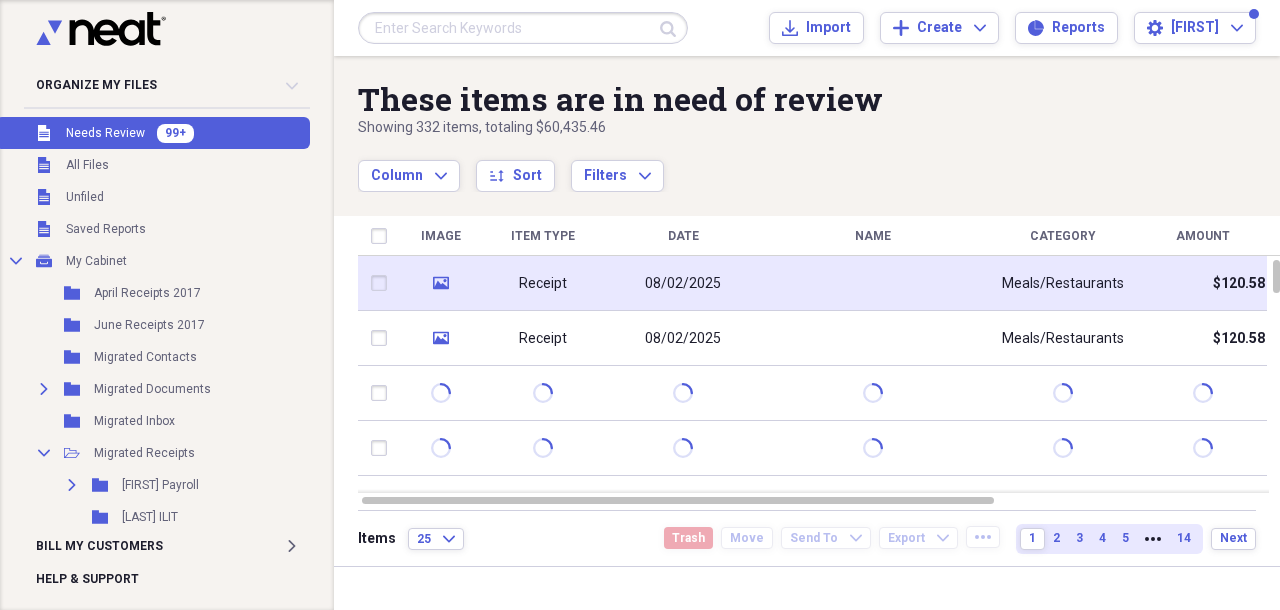 click at bounding box center (873, 283) 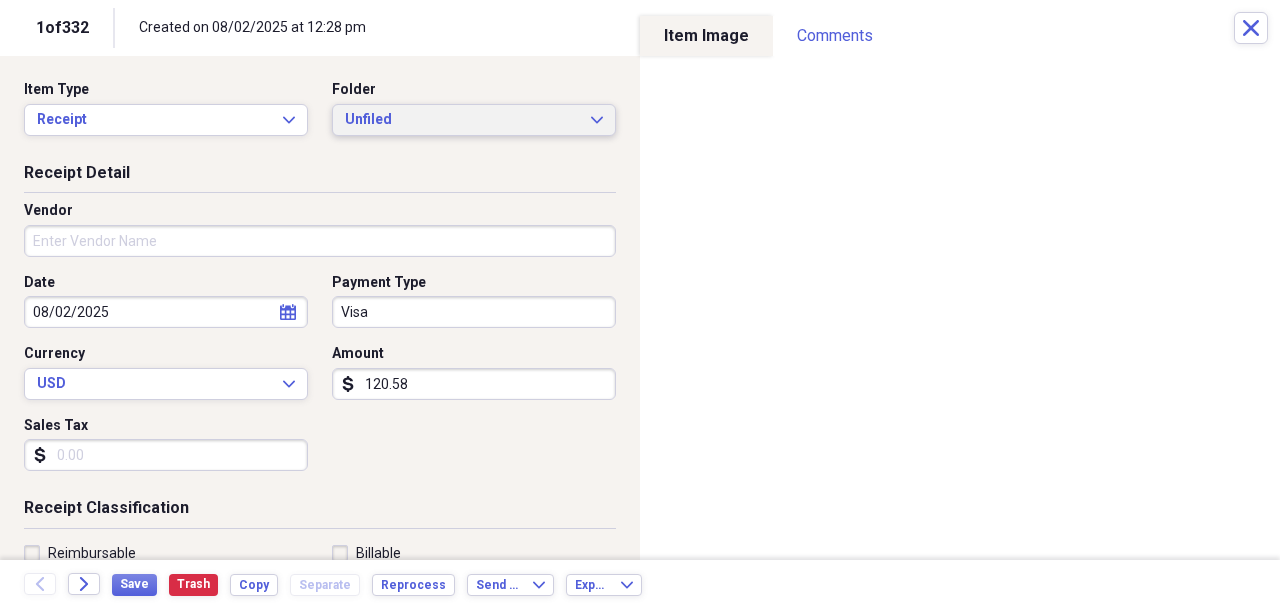 click on "Expand" 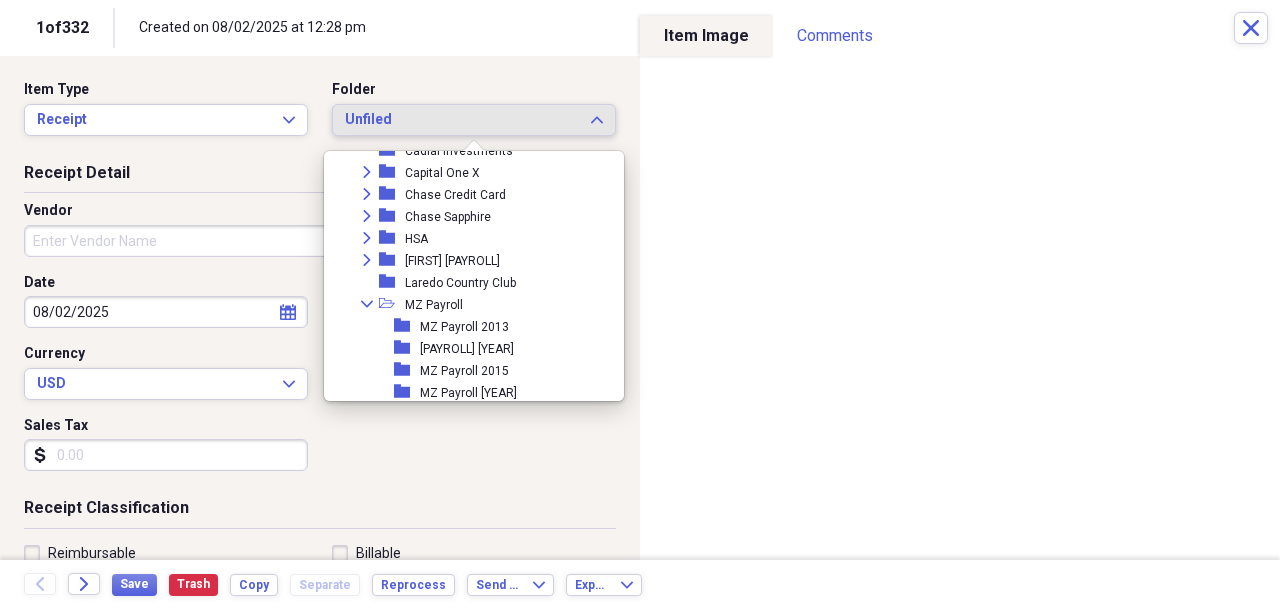 scroll, scrollTop: 320, scrollLeft: 0, axis: vertical 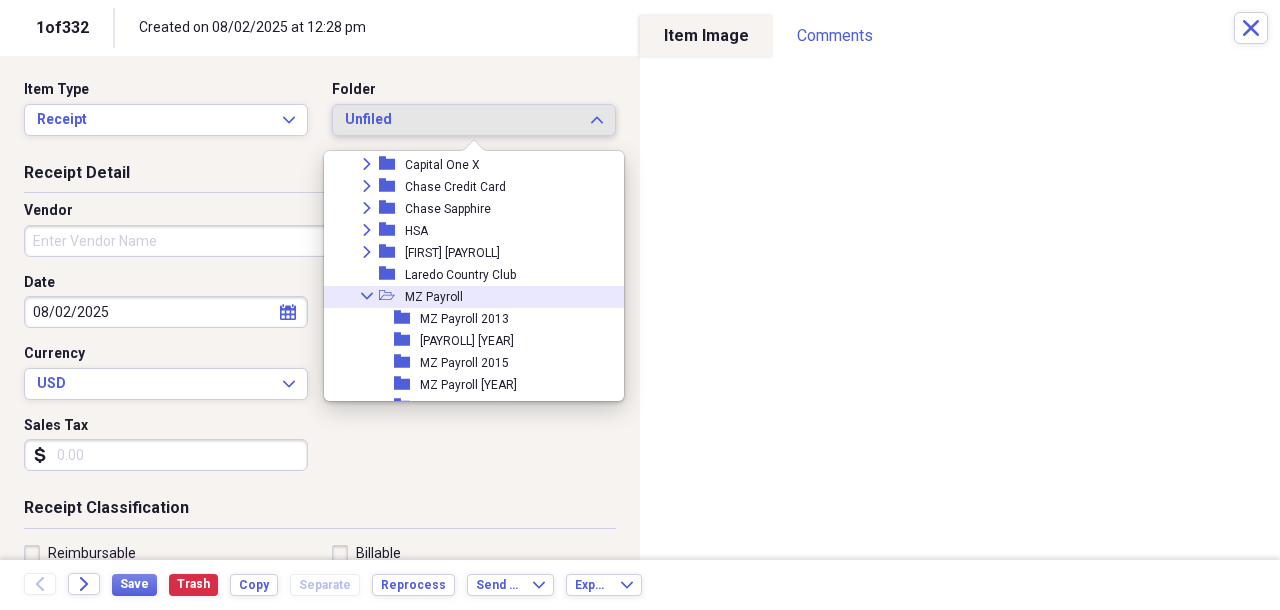 click 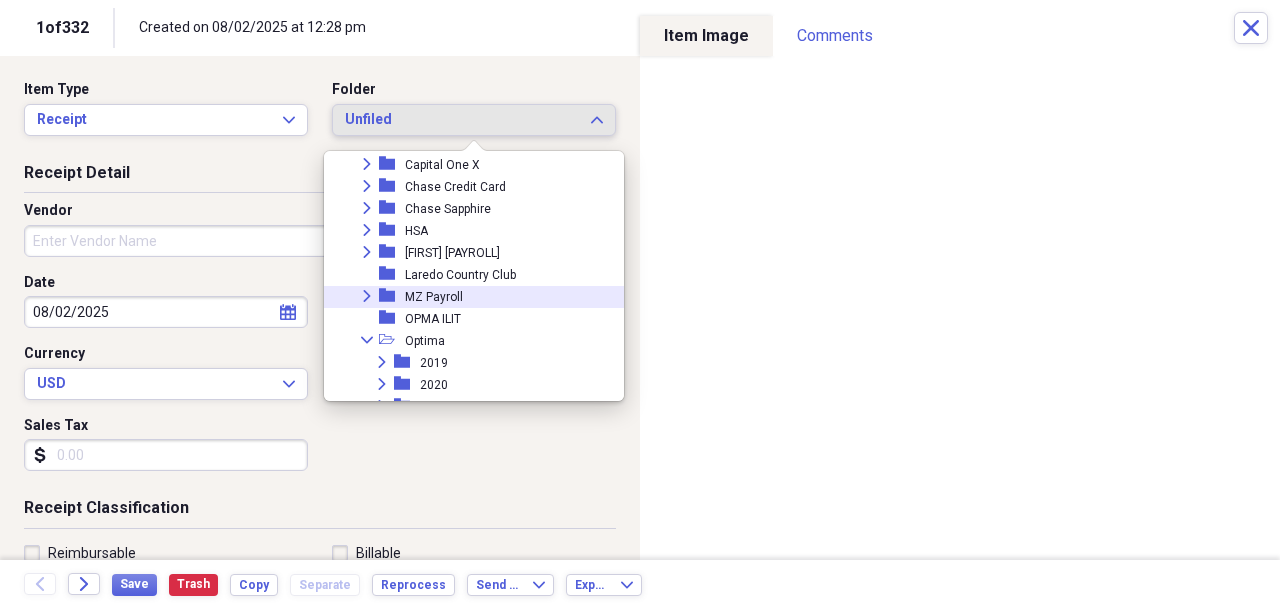 scroll, scrollTop: 337, scrollLeft: 0, axis: vertical 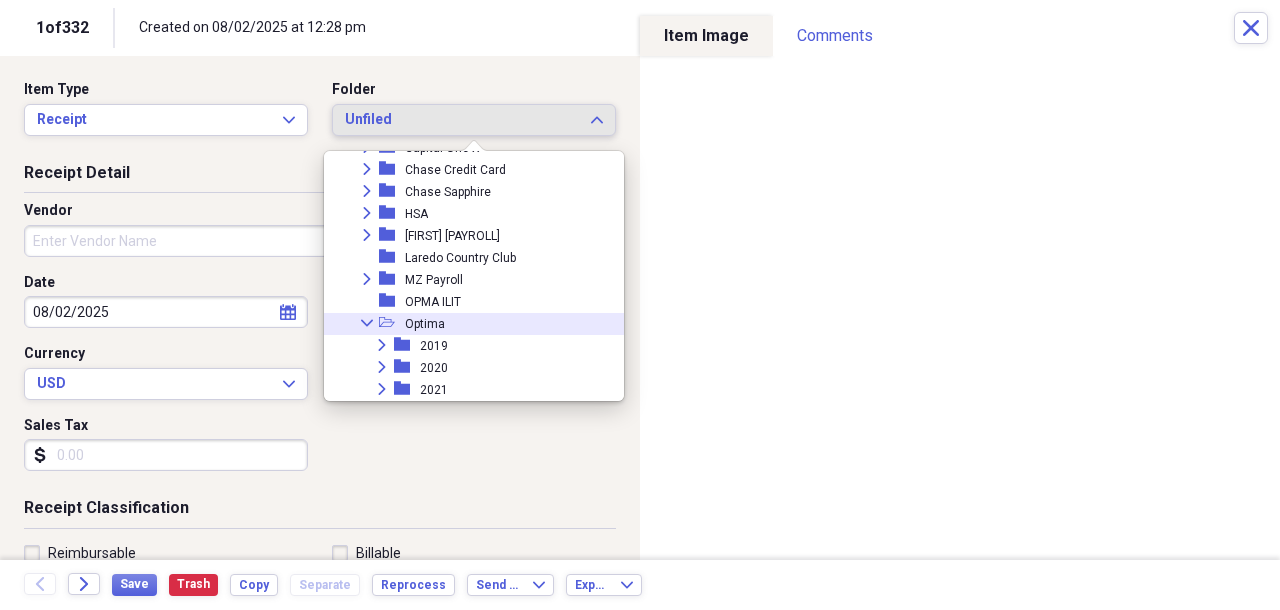click 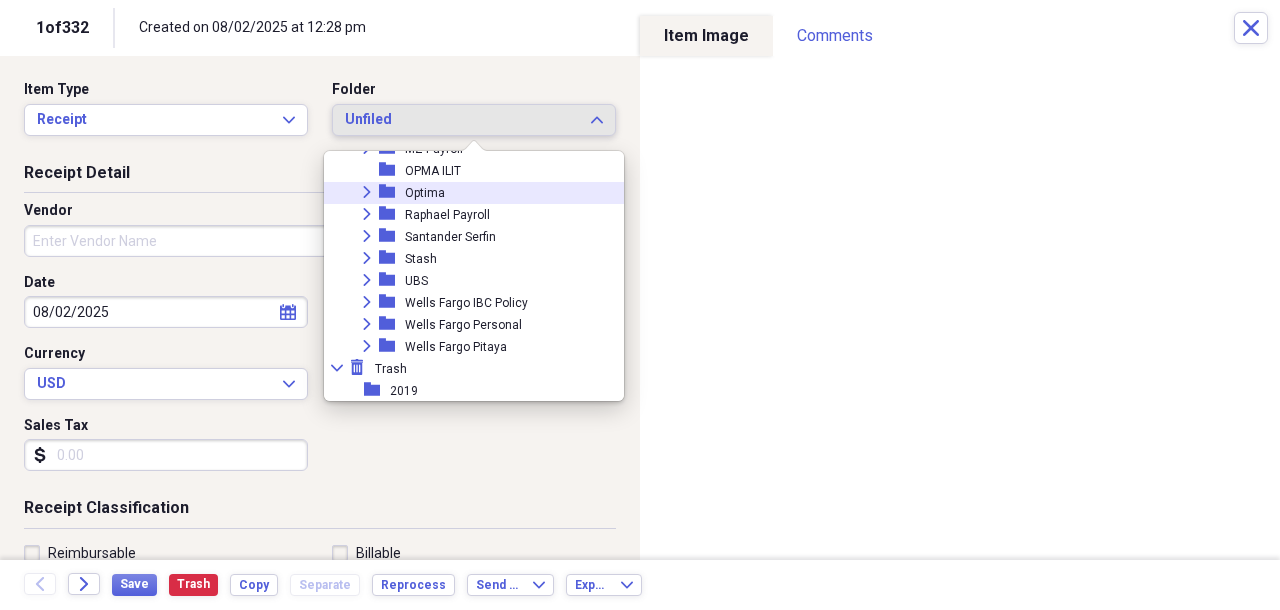 scroll, scrollTop: 486, scrollLeft: 0, axis: vertical 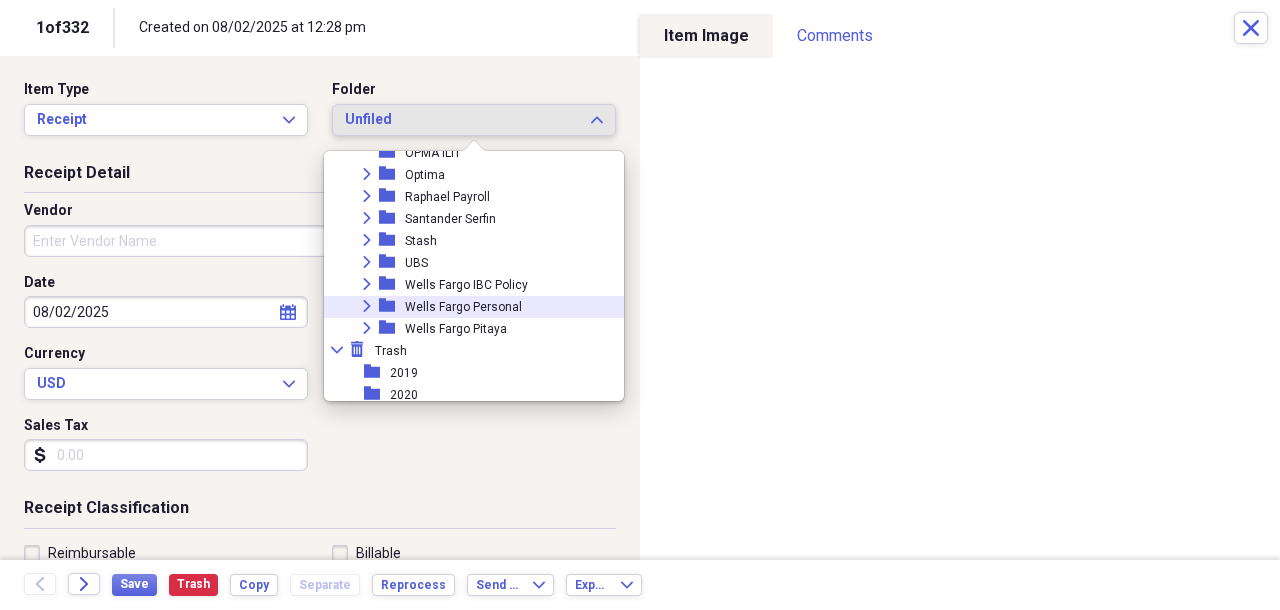 click on "Expand" 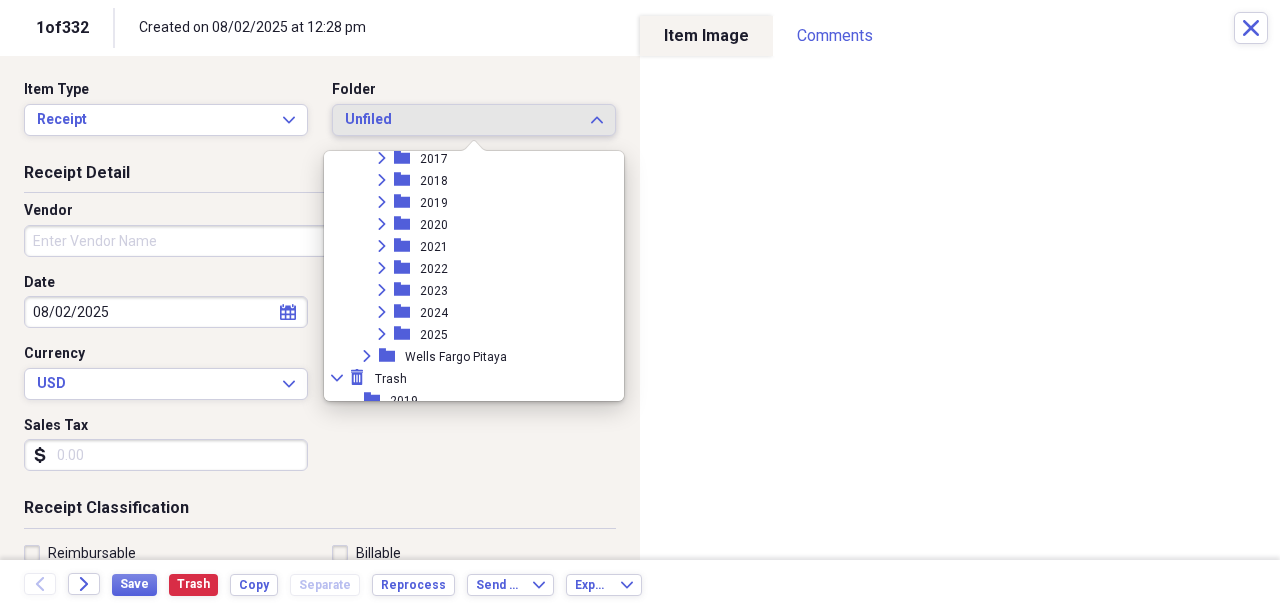 scroll, scrollTop: 794, scrollLeft: 0, axis: vertical 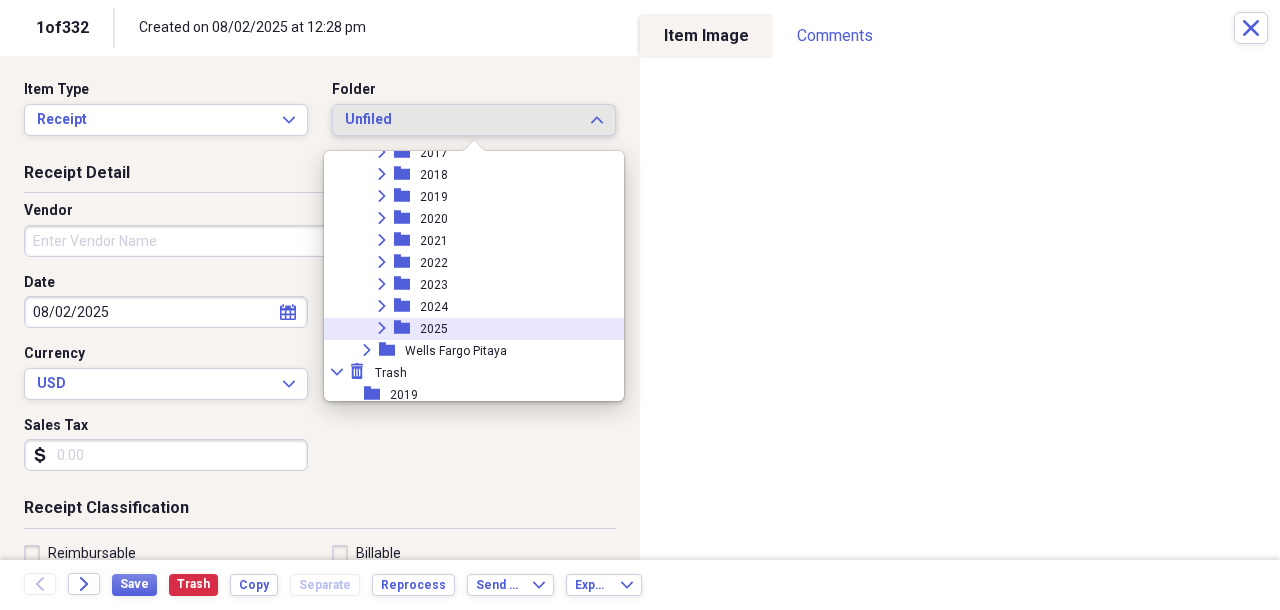 click on "Expand" 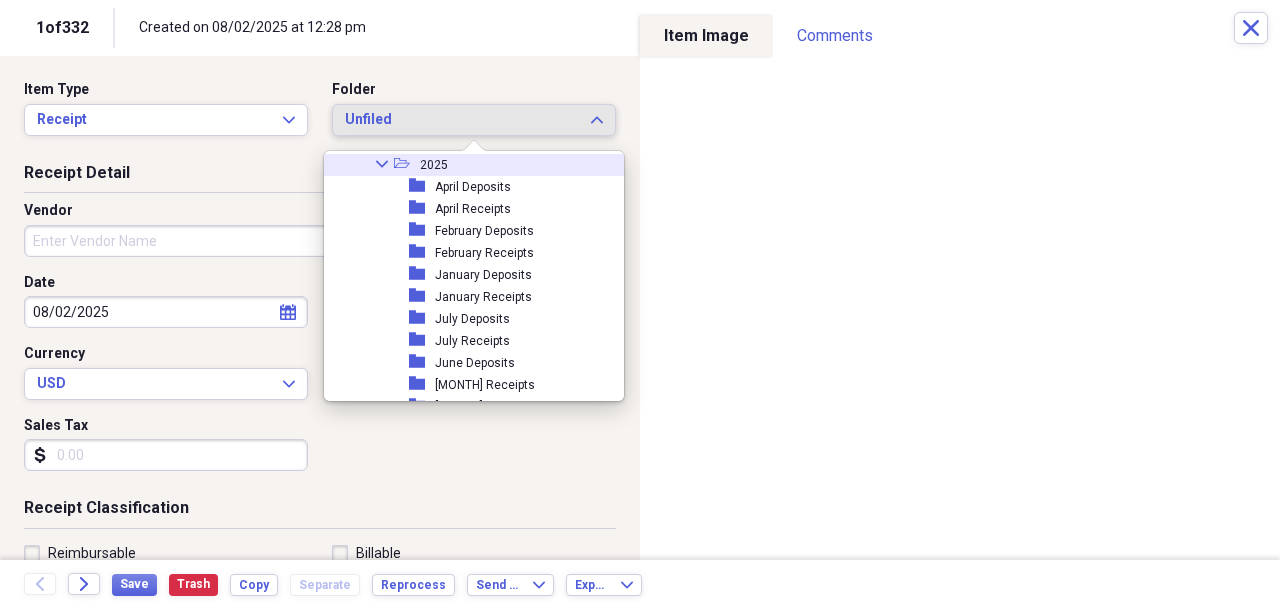 scroll, scrollTop: 965, scrollLeft: 0, axis: vertical 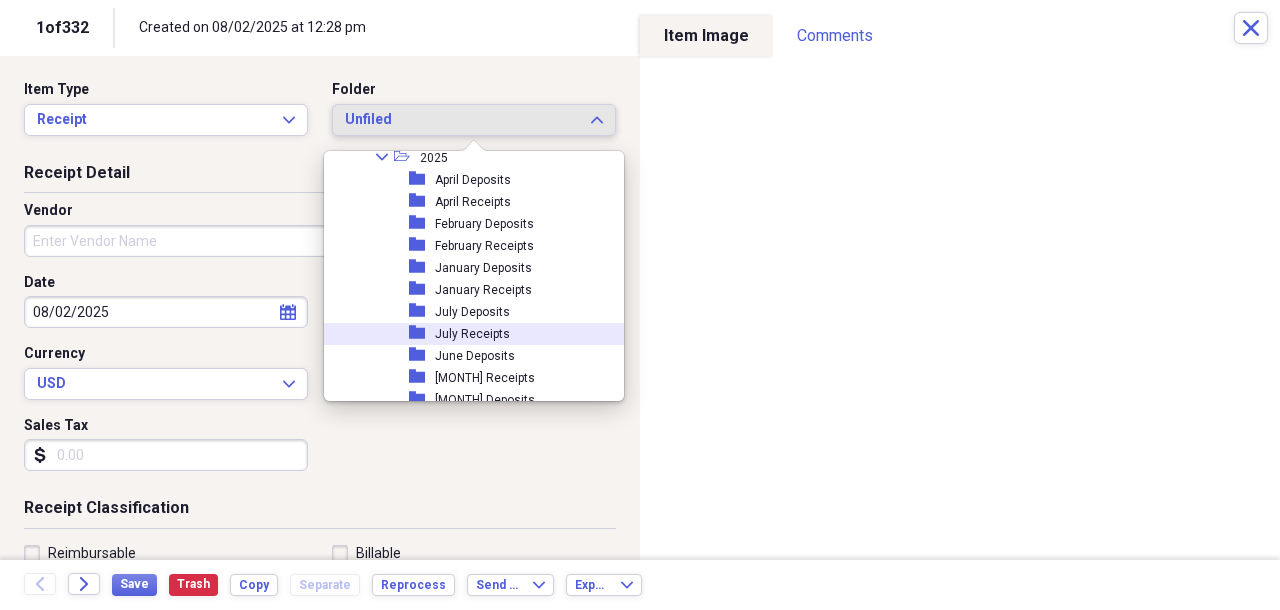click on "July Receipts" at bounding box center [472, 334] 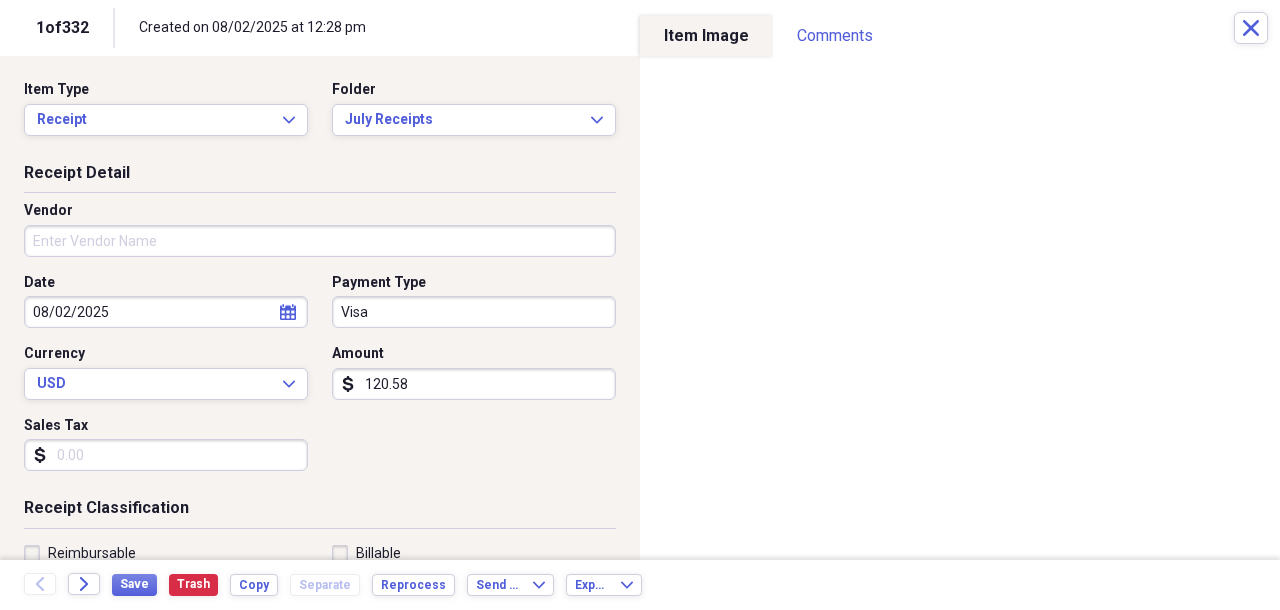 click on "Vendor" at bounding box center (320, 241) 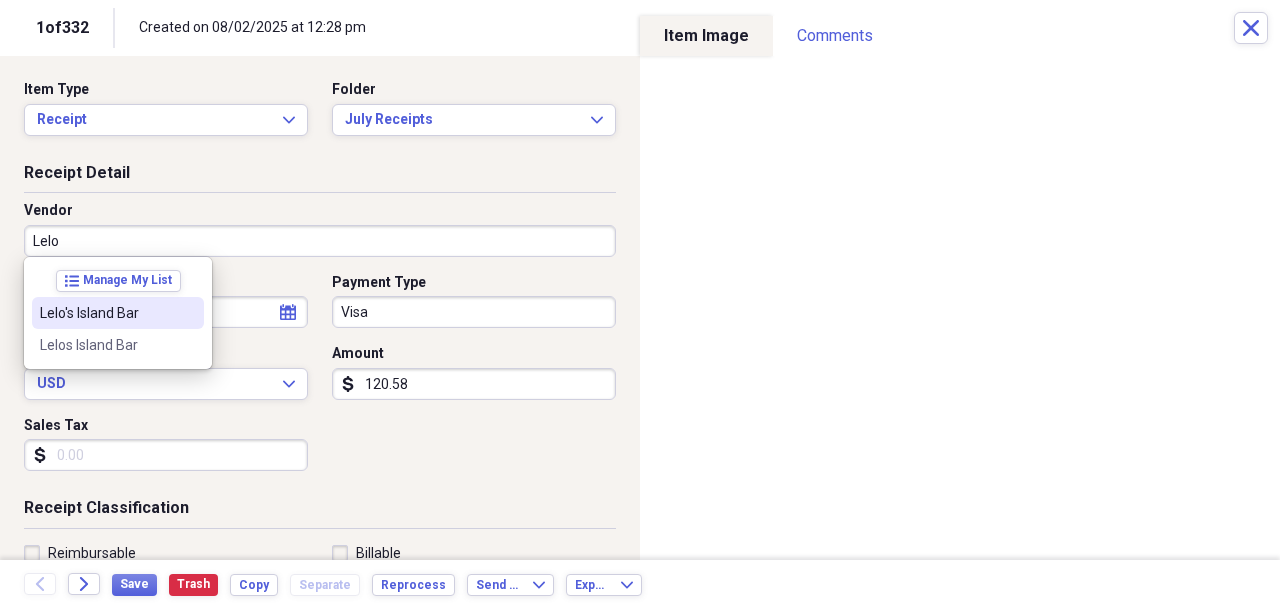 click on "Lelo's Island Bar" at bounding box center (106, 313) 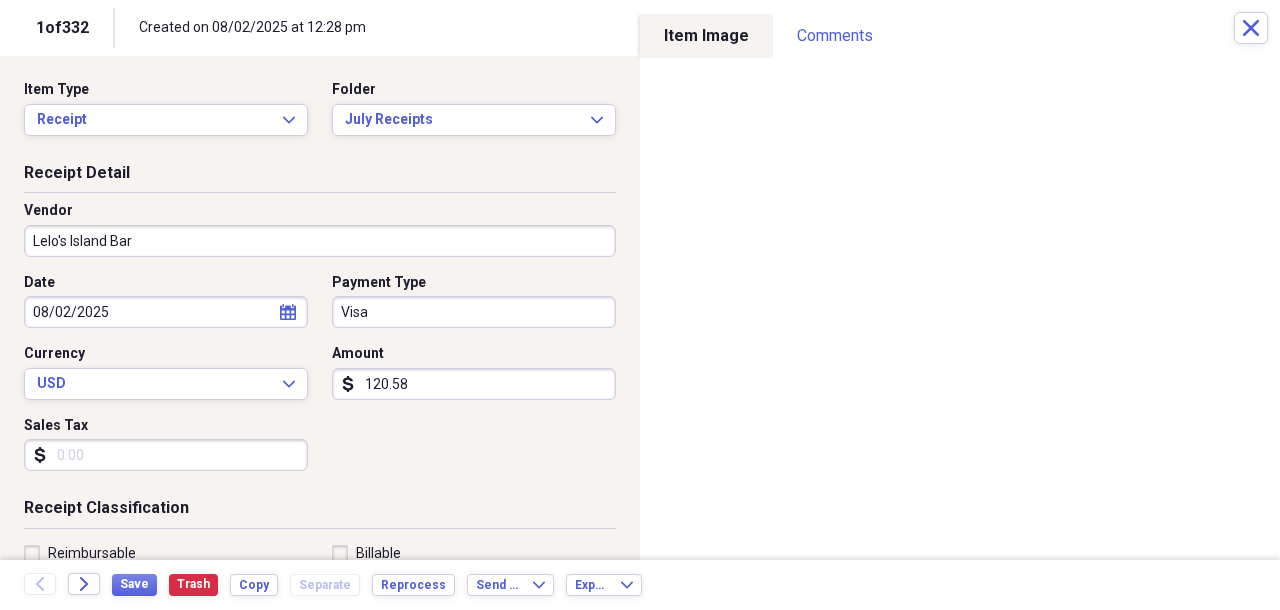 click on "08/02/2025" at bounding box center [166, 312] 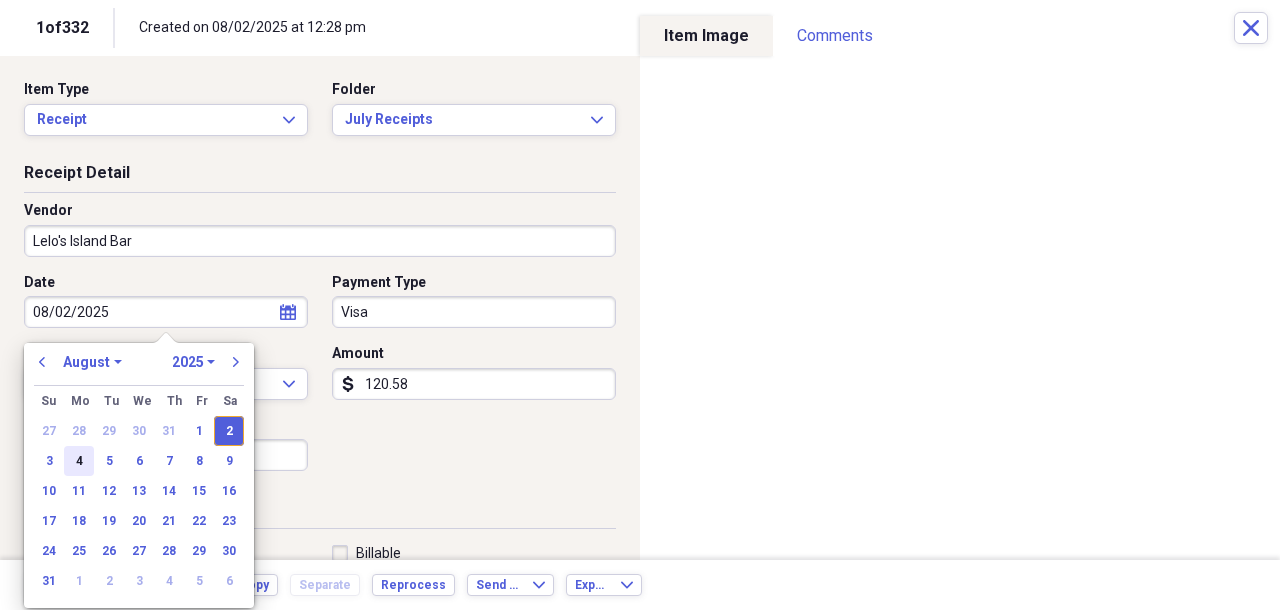click on "4" at bounding box center [79, 461] 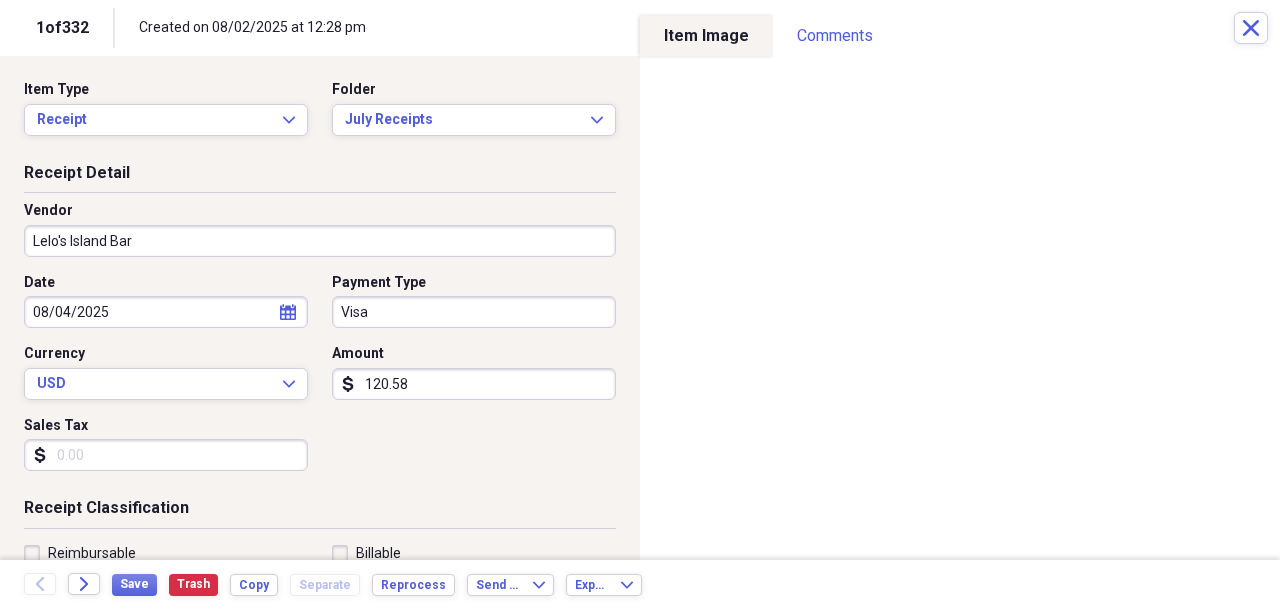 click on "Created on [DATE] at [TIME]" at bounding box center (640, 305) 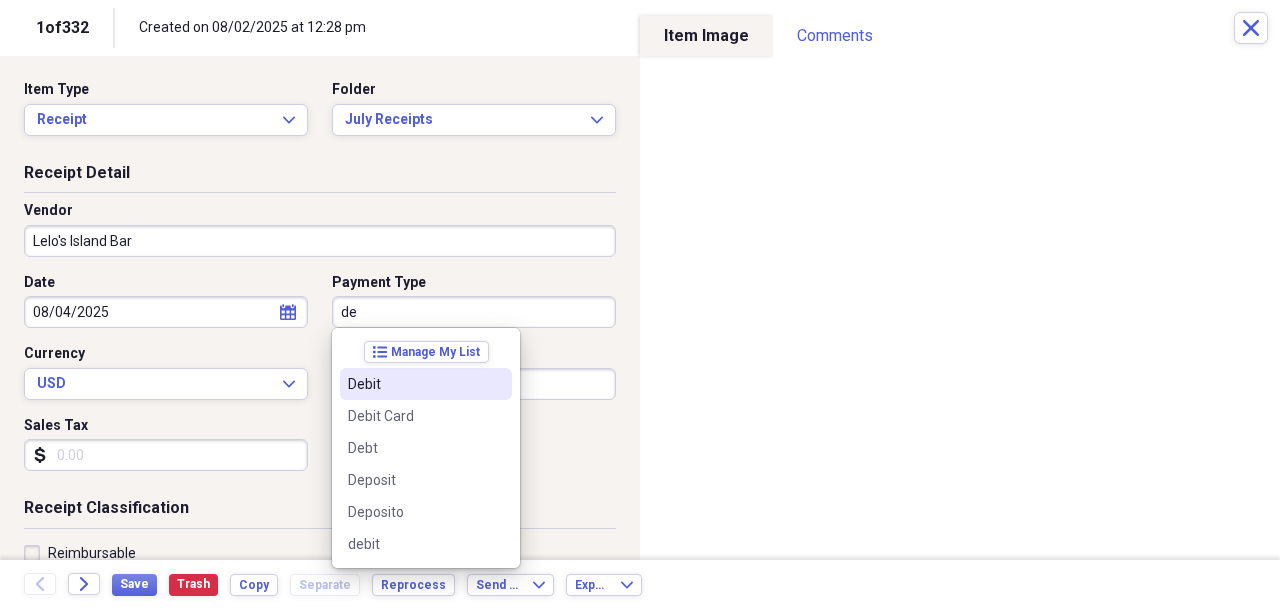 click on "Debit" at bounding box center [414, 384] 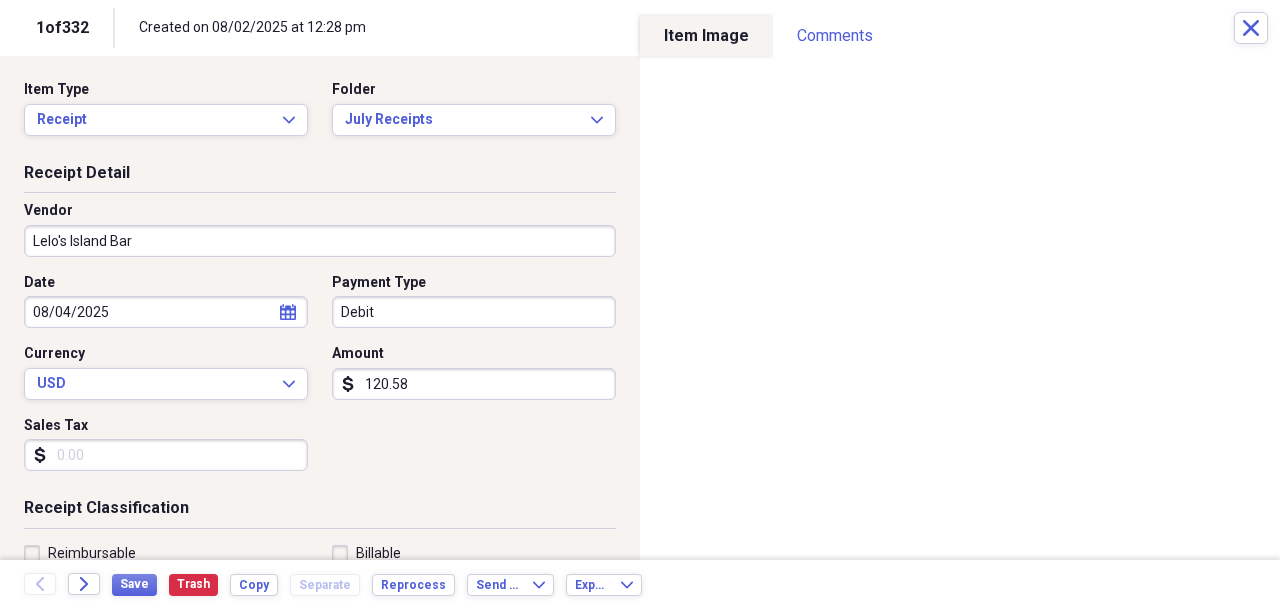 click on "120.58" at bounding box center [474, 384] 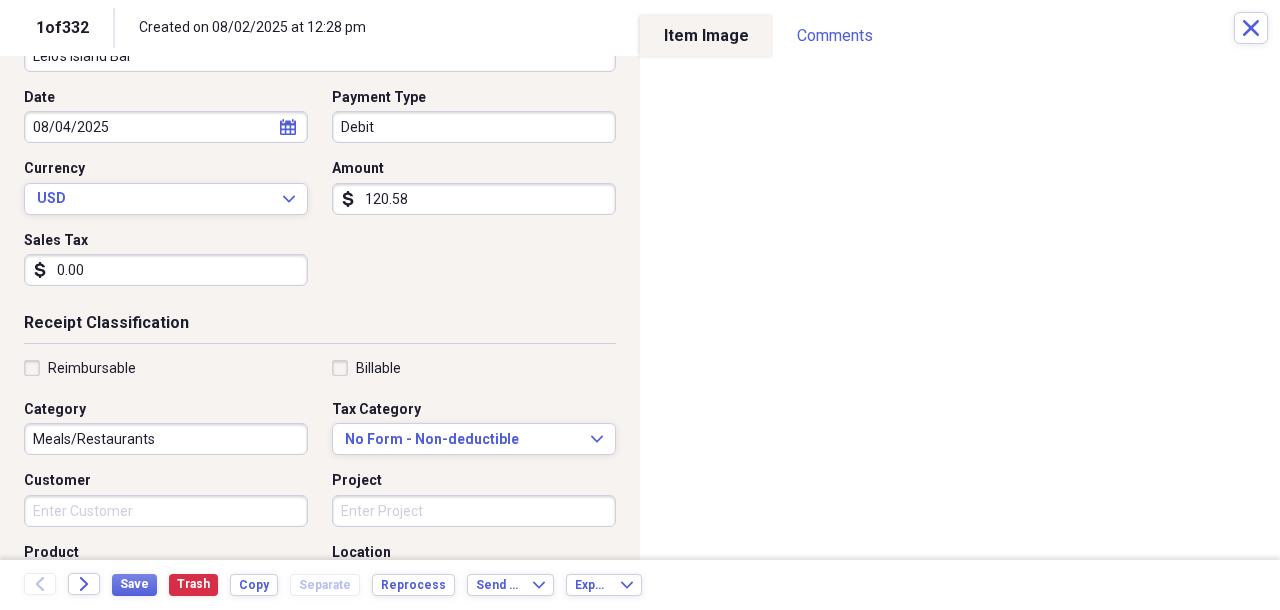 scroll, scrollTop: 190, scrollLeft: 0, axis: vertical 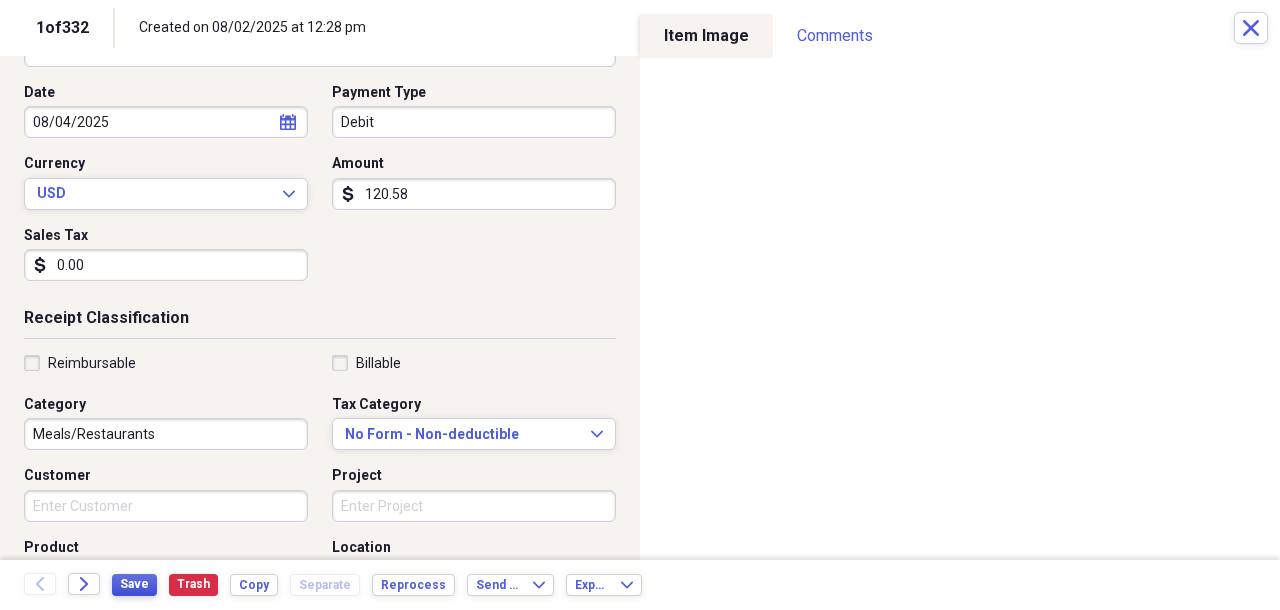 type on "0.00" 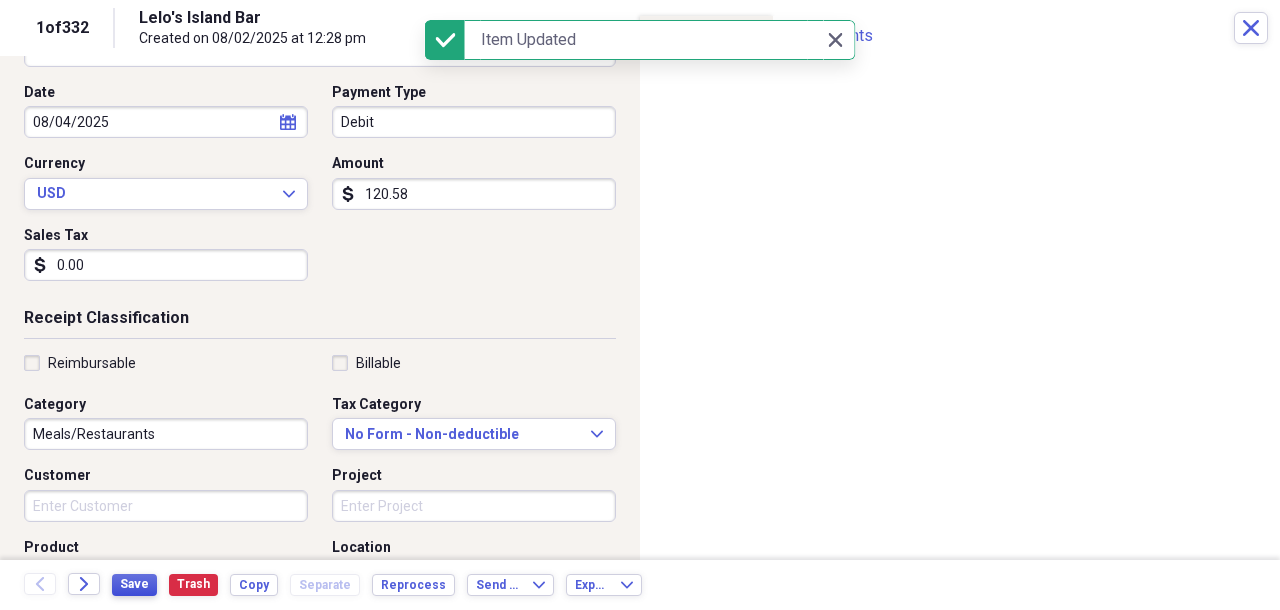 scroll, scrollTop: 0, scrollLeft: 0, axis: both 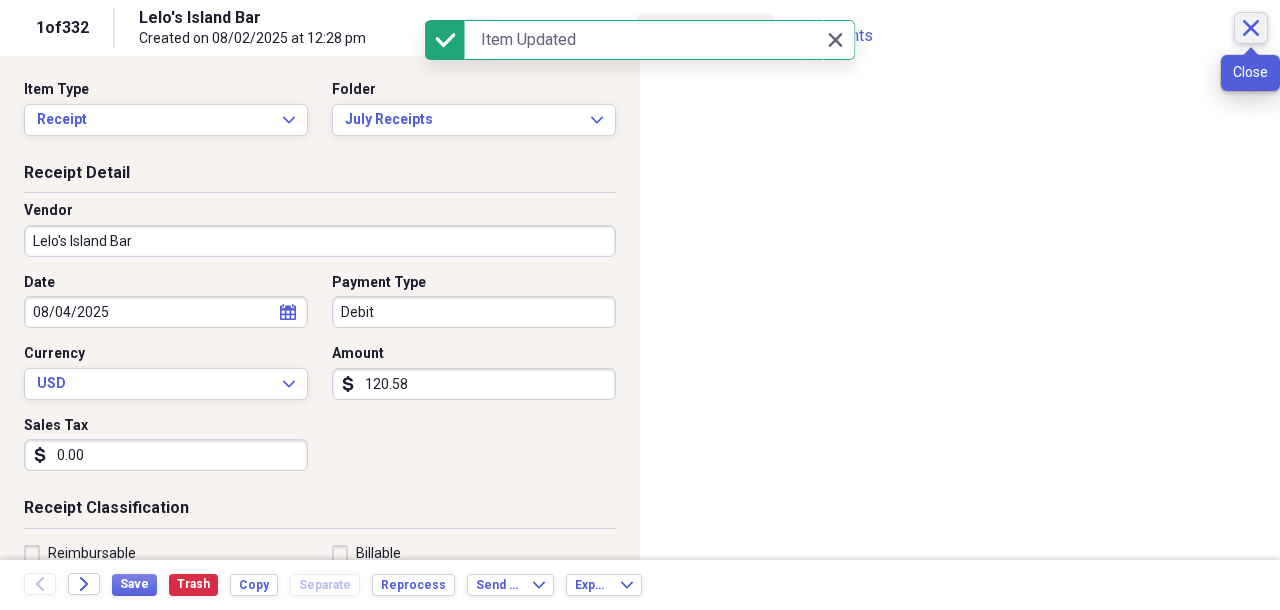 click on "Close" 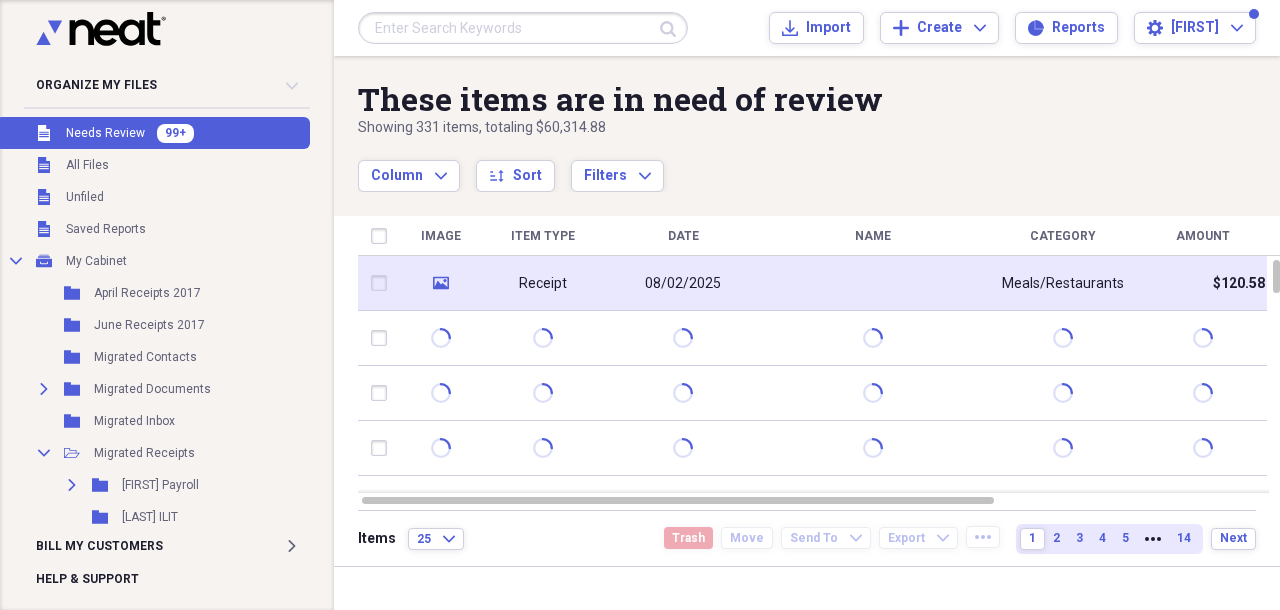 click at bounding box center (873, 283) 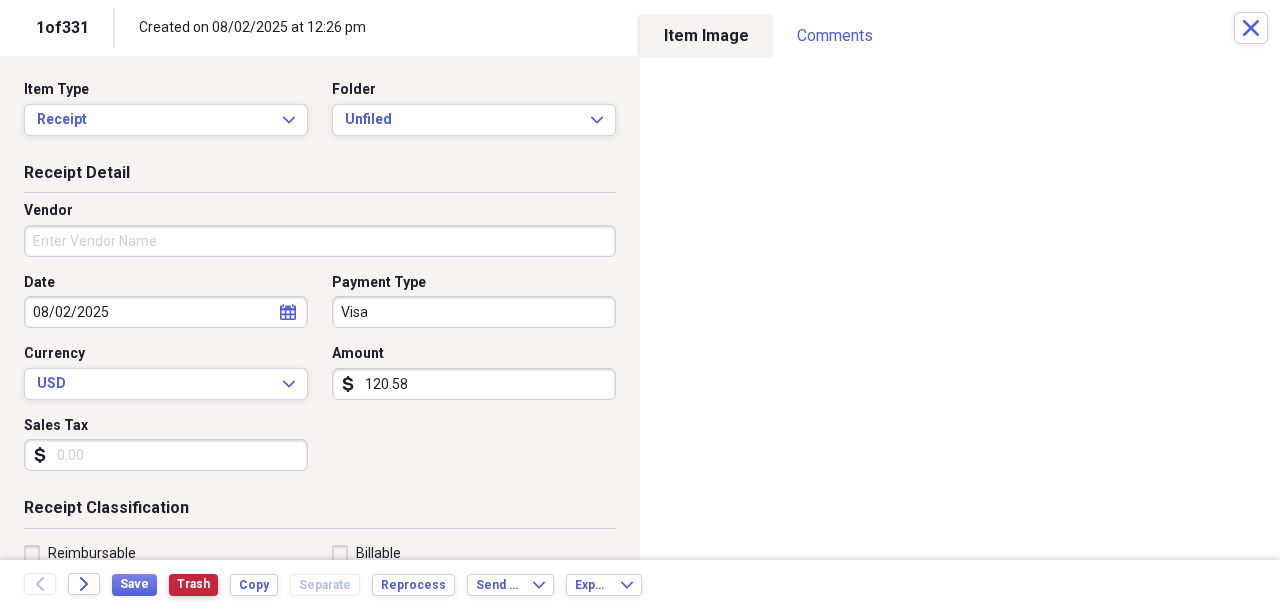 click on "Trash" at bounding box center [193, 584] 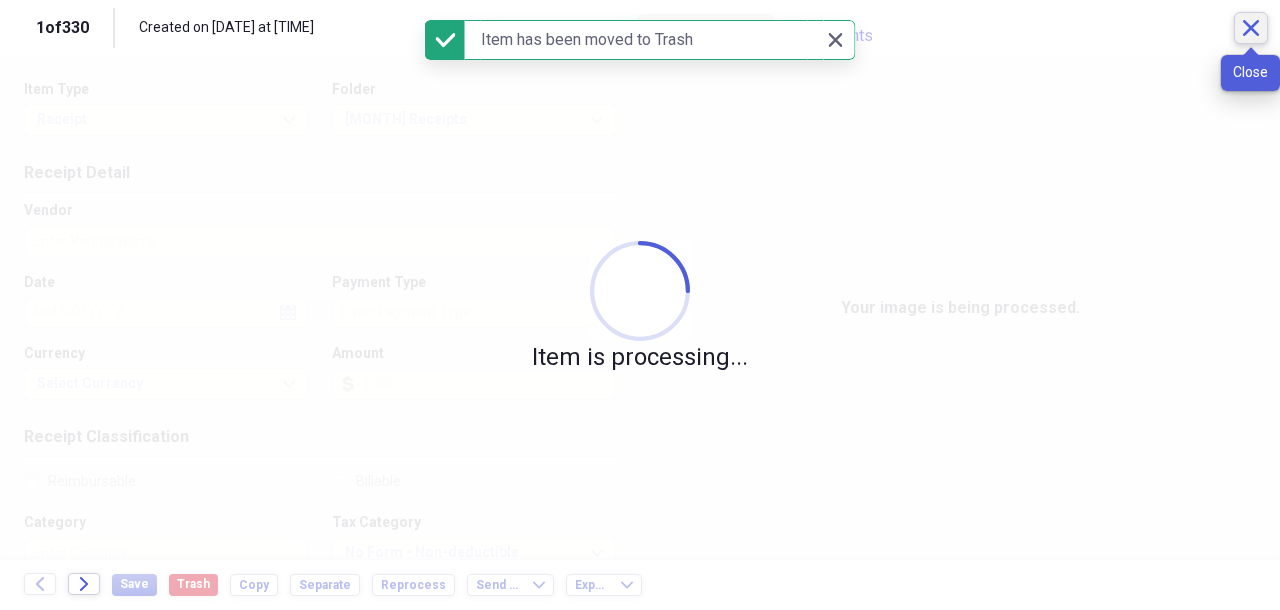 click on "Close" 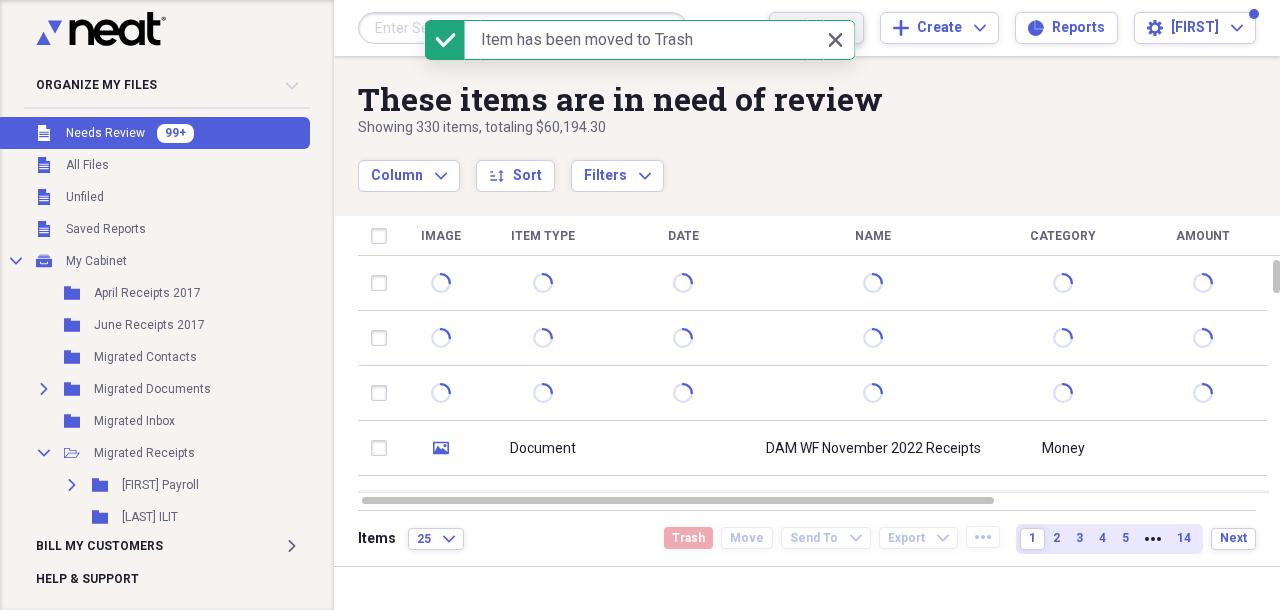 click on "Import" at bounding box center (828, 28) 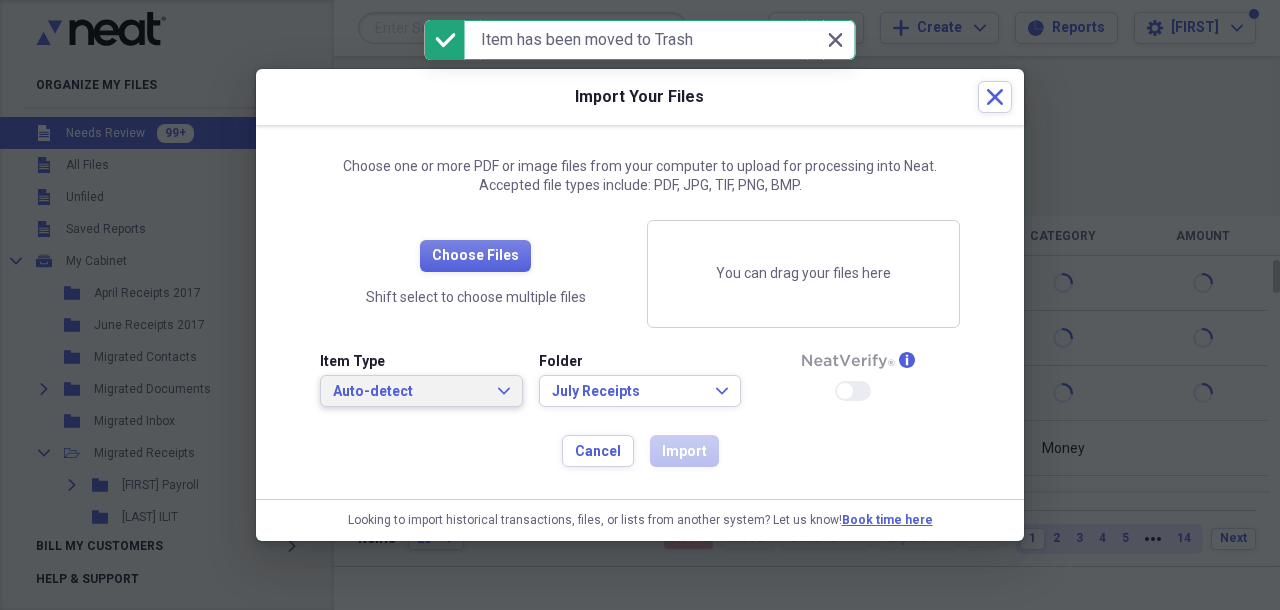 click on "Auto-detect" at bounding box center (409, 392) 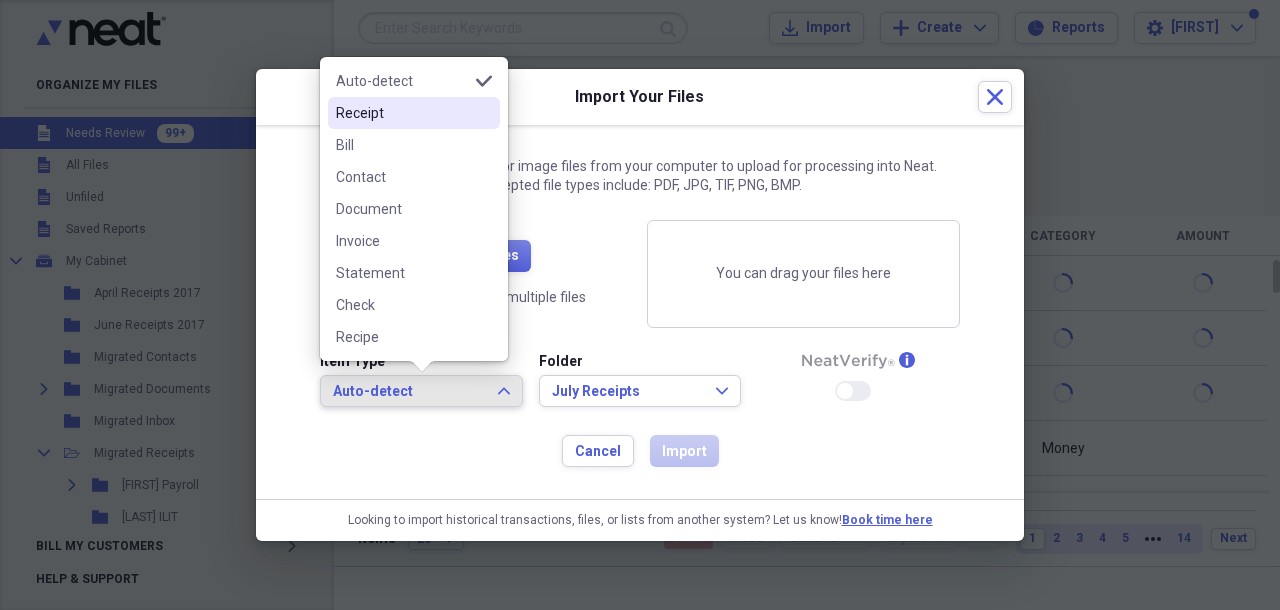 click on "Receipt" at bounding box center (402, 113) 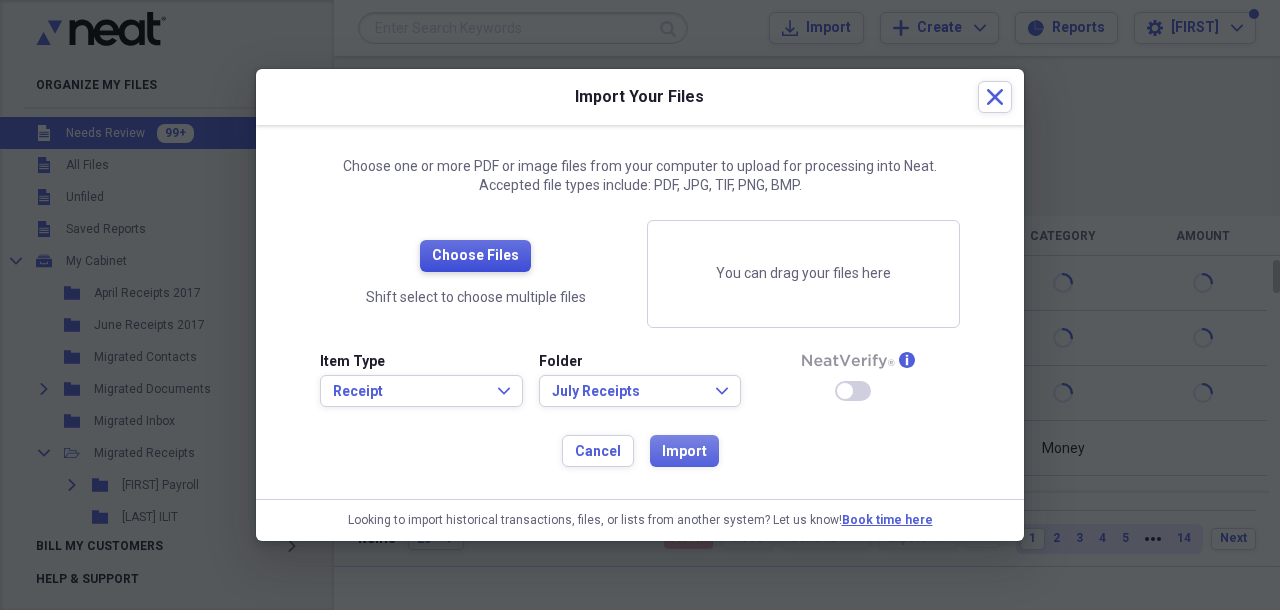 click on "Choose Files" at bounding box center [475, 256] 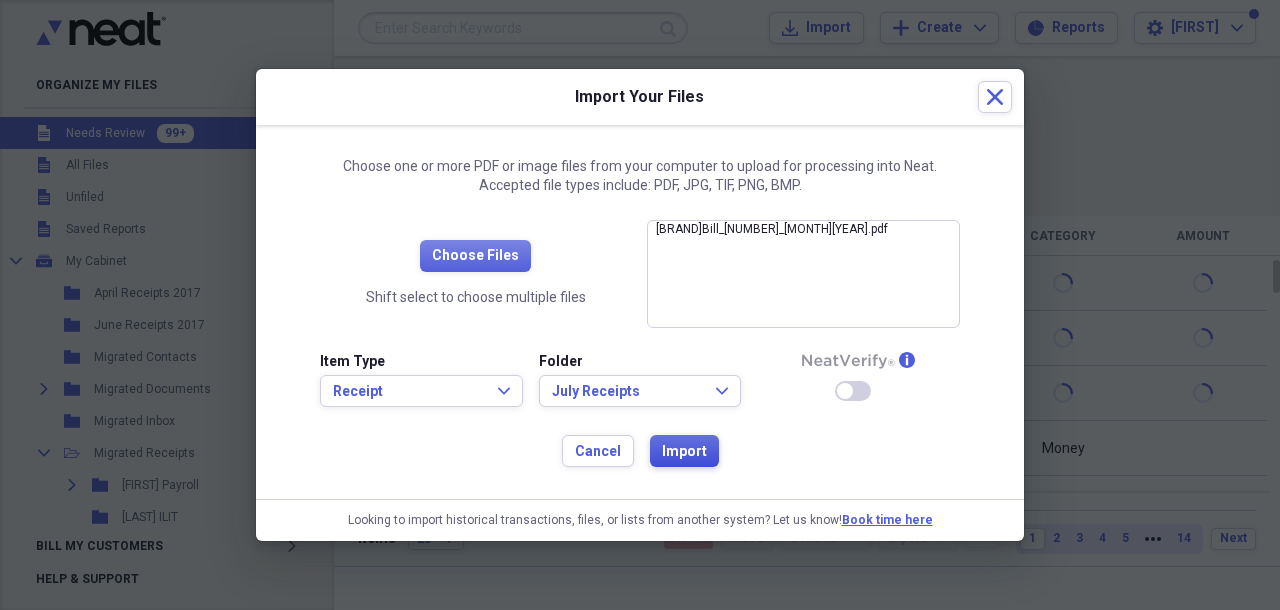 click on "Import" at bounding box center (684, 452) 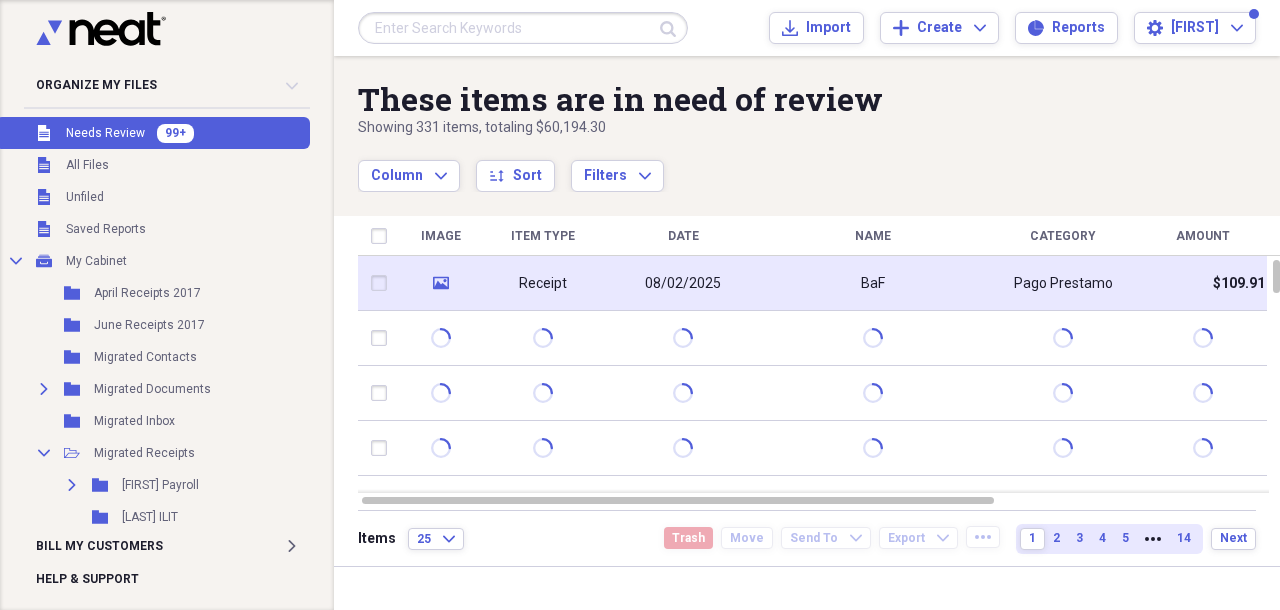 click on "BaF" at bounding box center [873, 283] 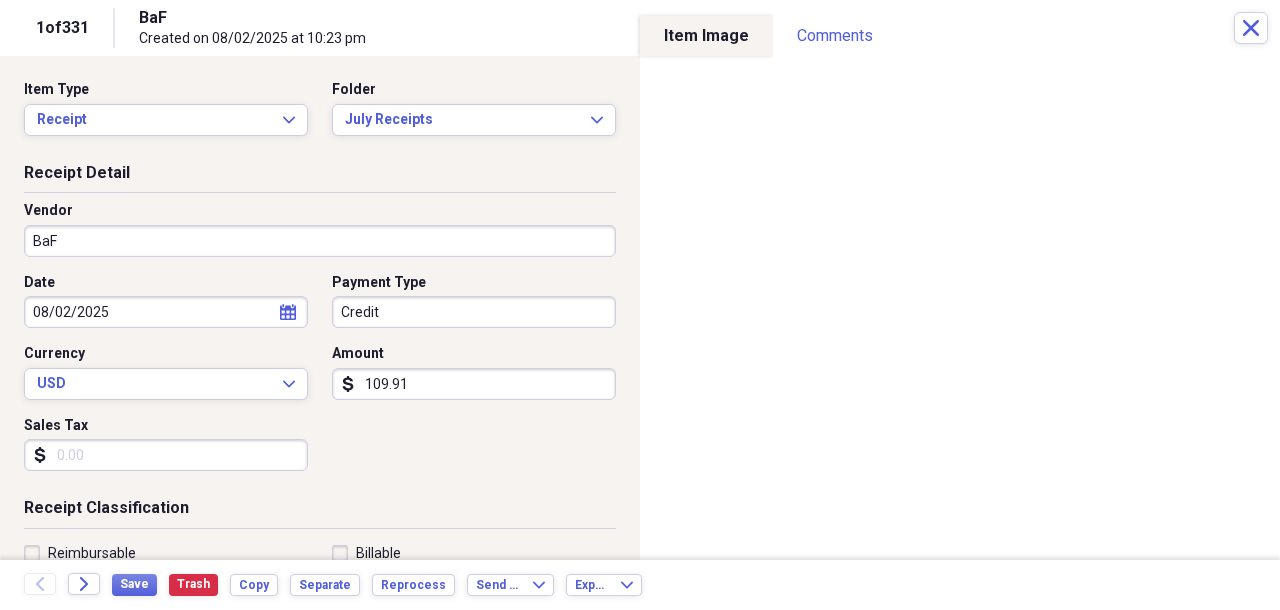click on "BaF" at bounding box center (320, 241) 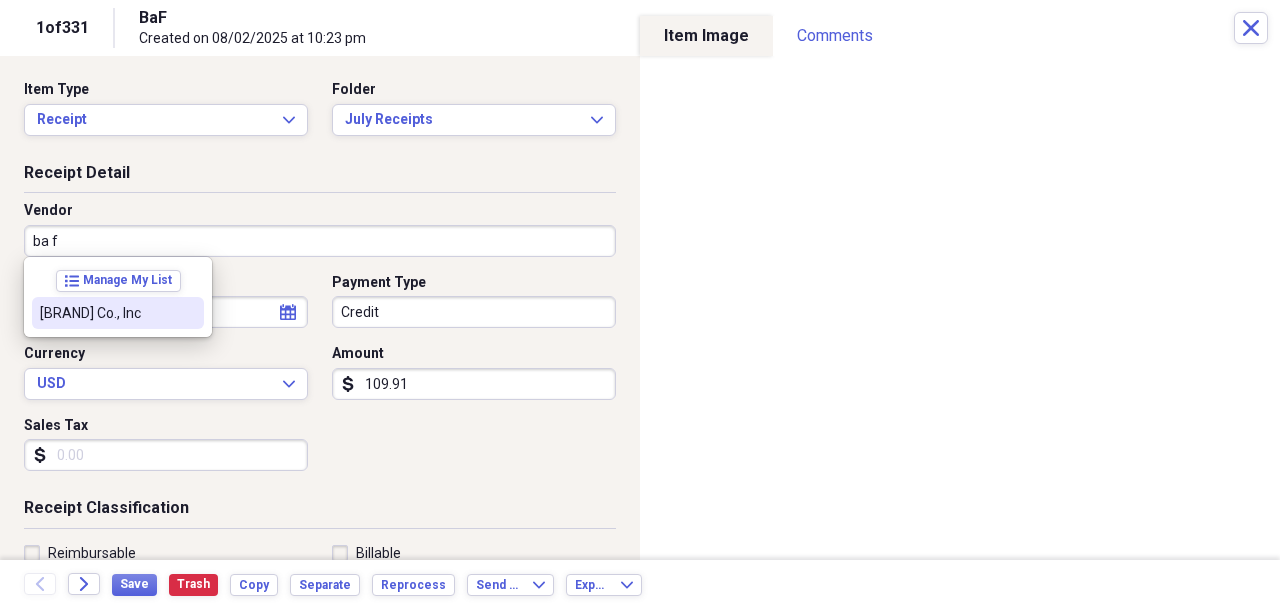 click on "[BRAND] Co., Inc" at bounding box center (118, 313) 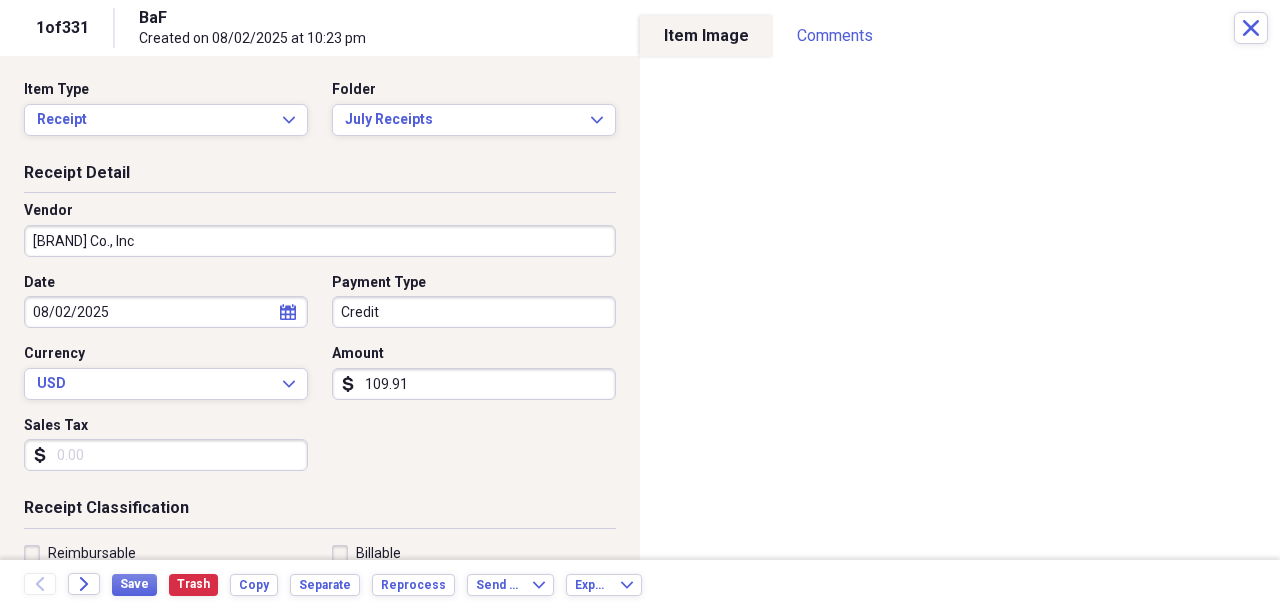 type on "Payroll Deposit" 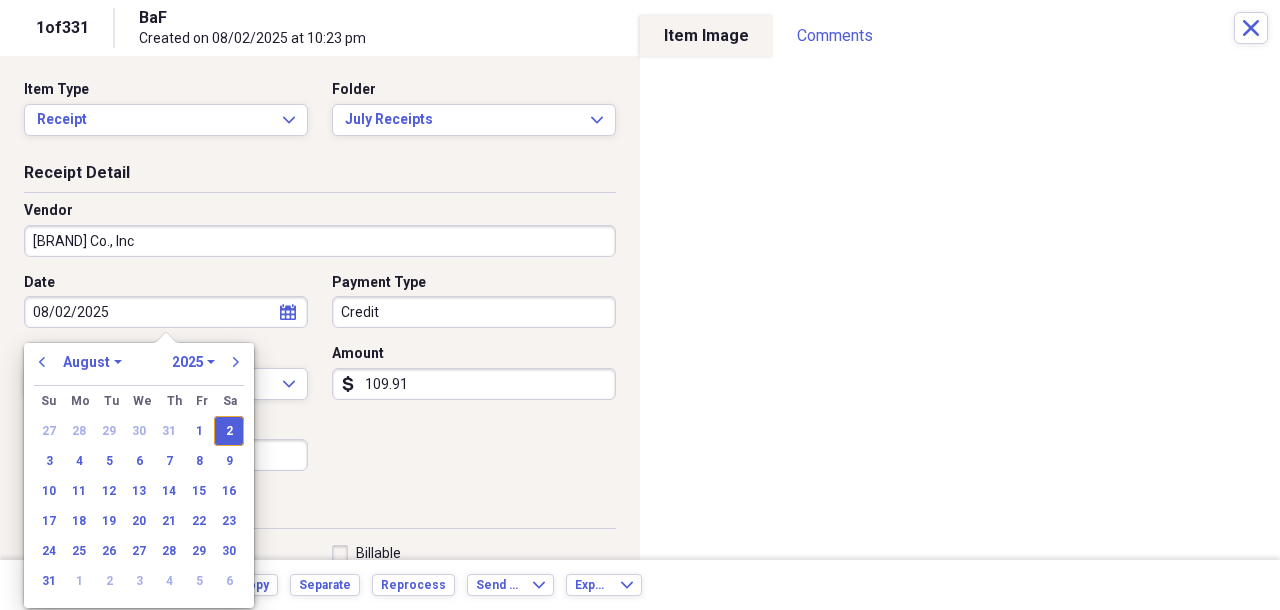 click on "08/02/2025" at bounding box center (166, 312) 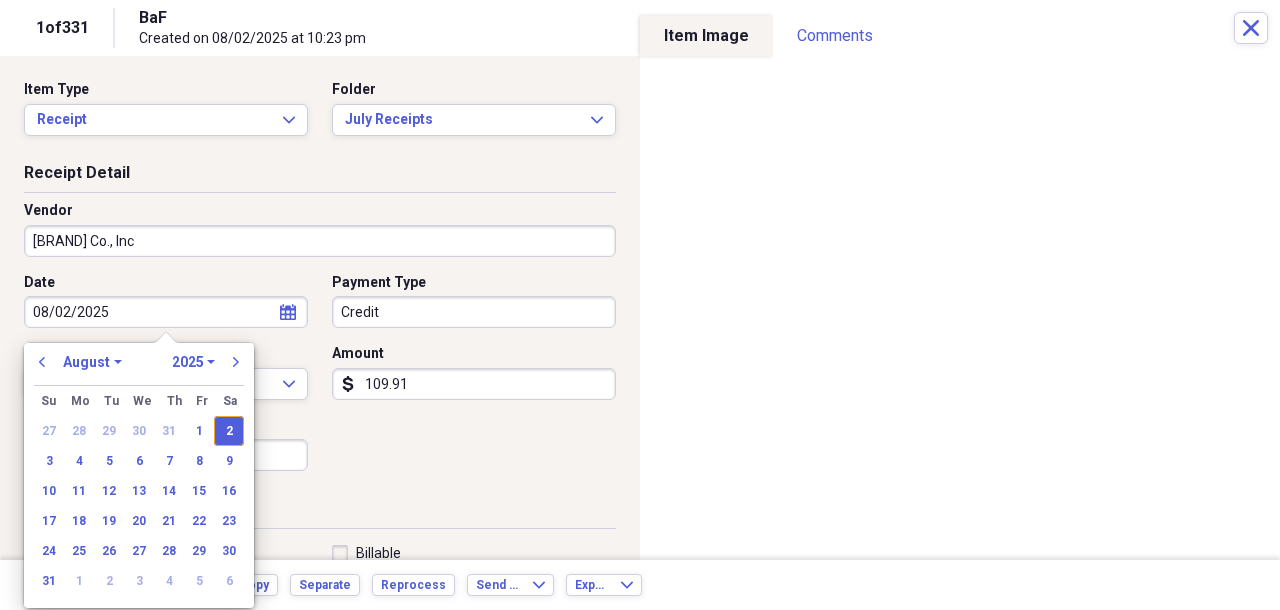 click on "2" at bounding box center (229, 431) 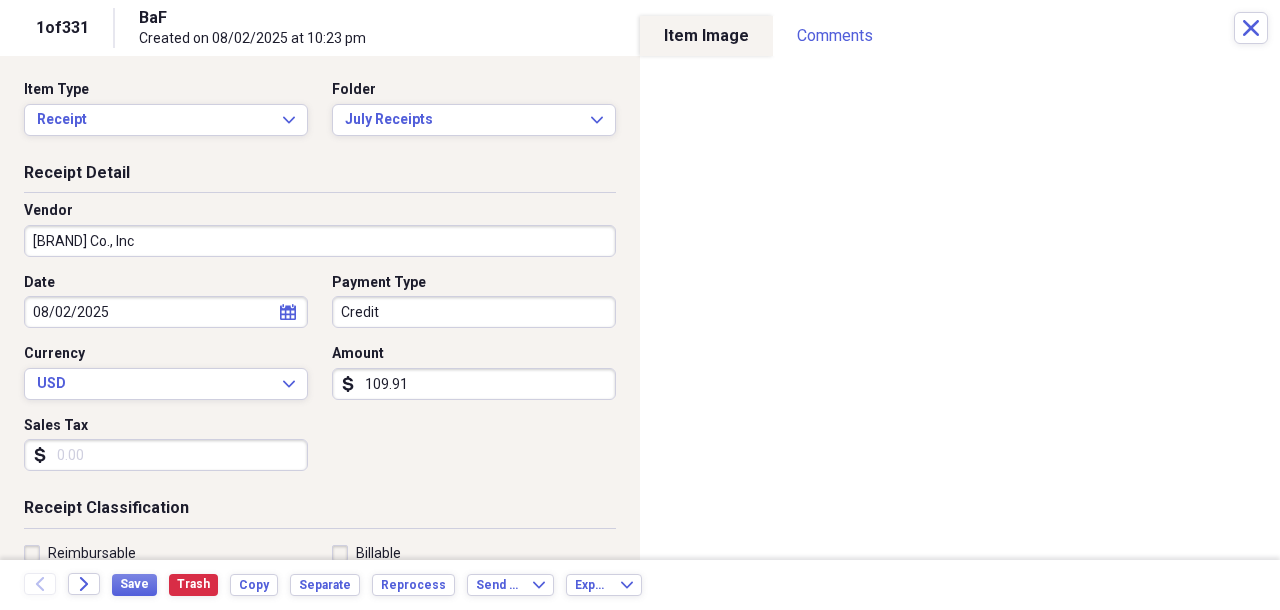 click on "Created on [DATE] at [TIME]" at bounding box center [640, 305] 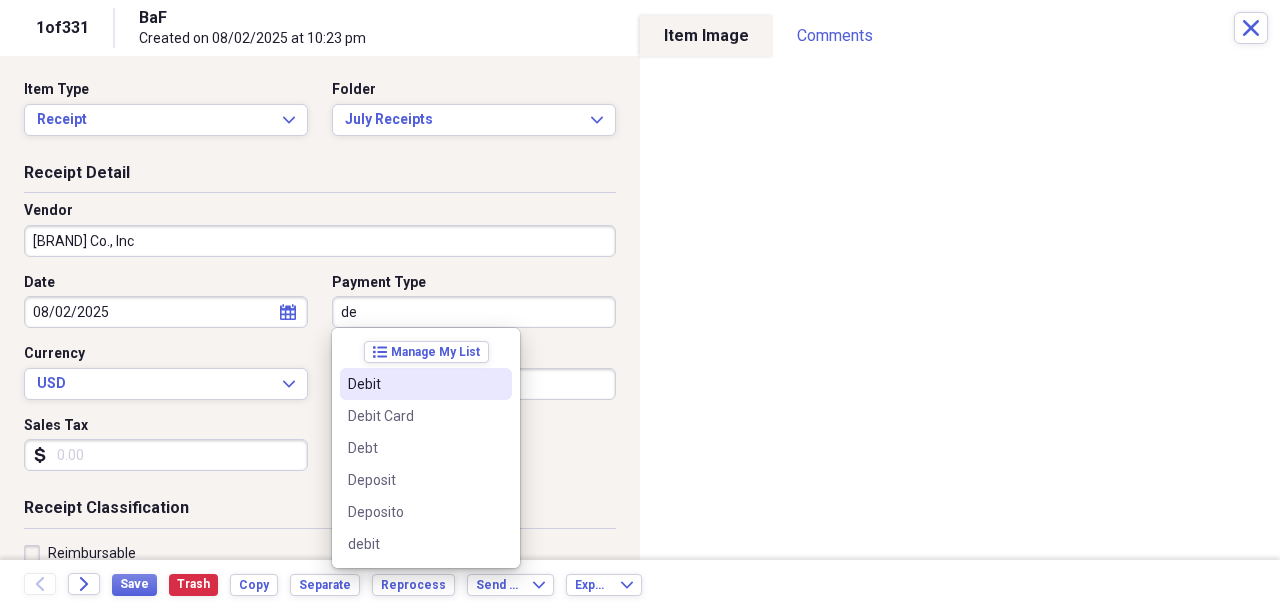 click on "Debit" at bounding box center [414, 384] 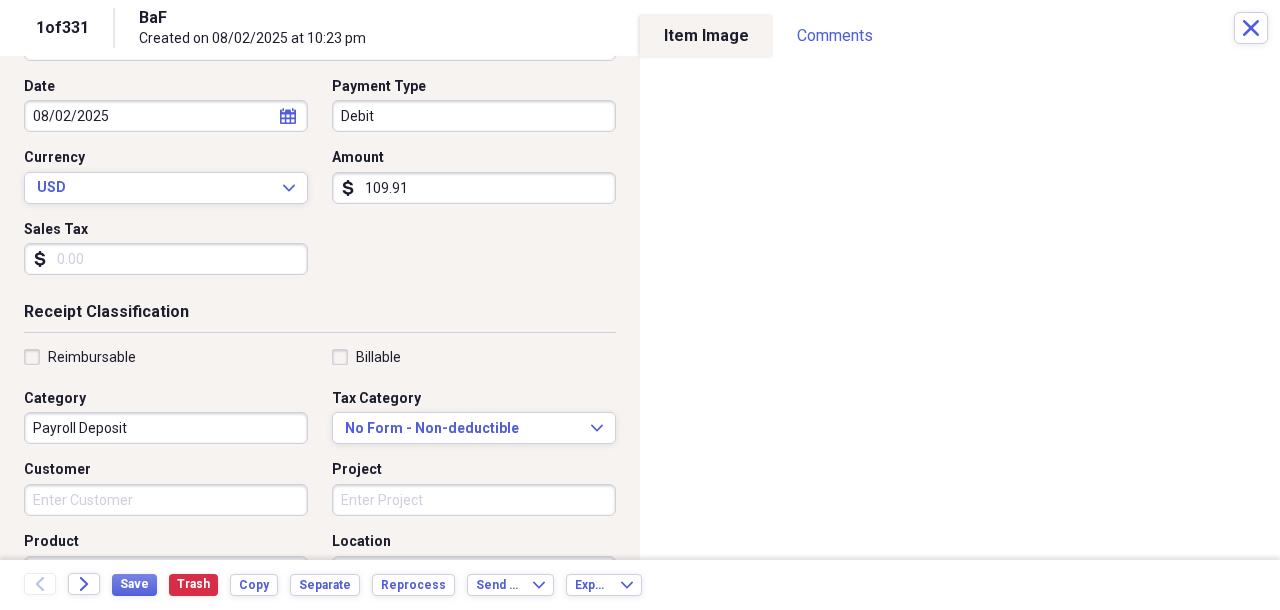 scroll, scrollTop: 201, scrollLeft: 0, axis: vertical 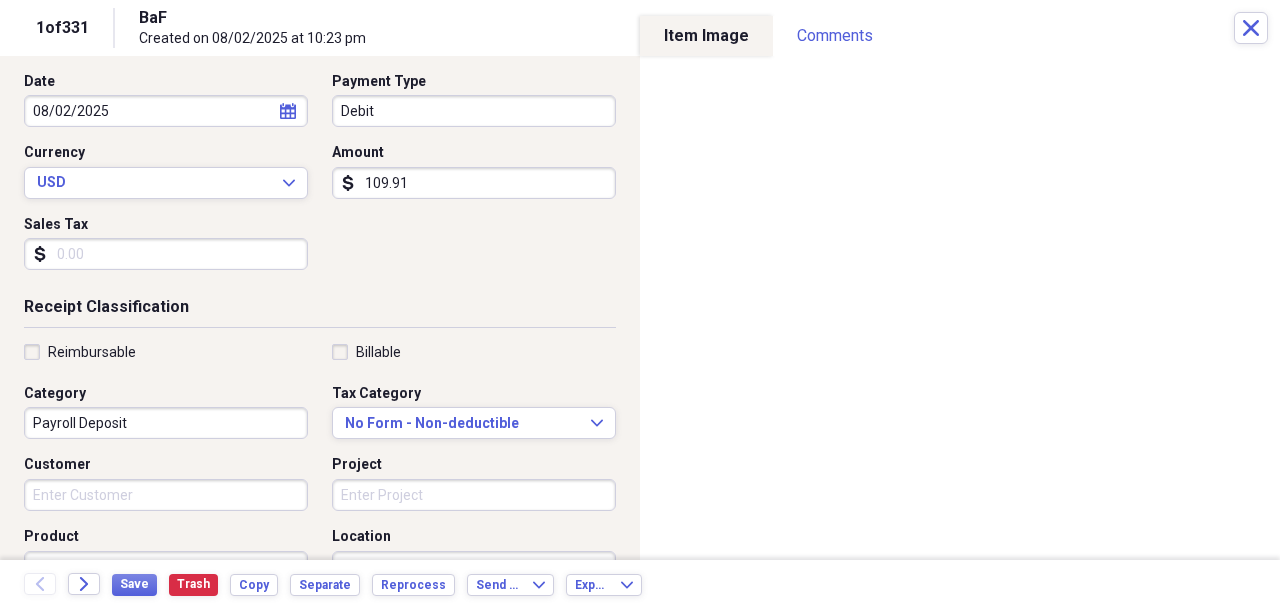 click on "Payroll Deposit" at bounding box center [166, 423] 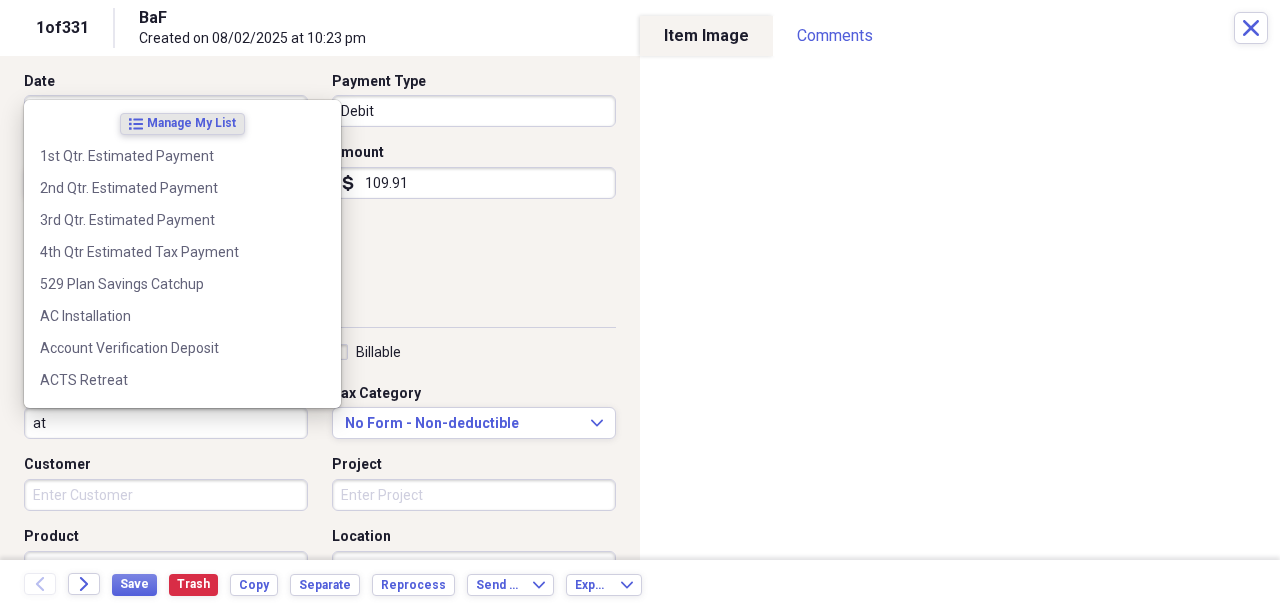 type on "a" 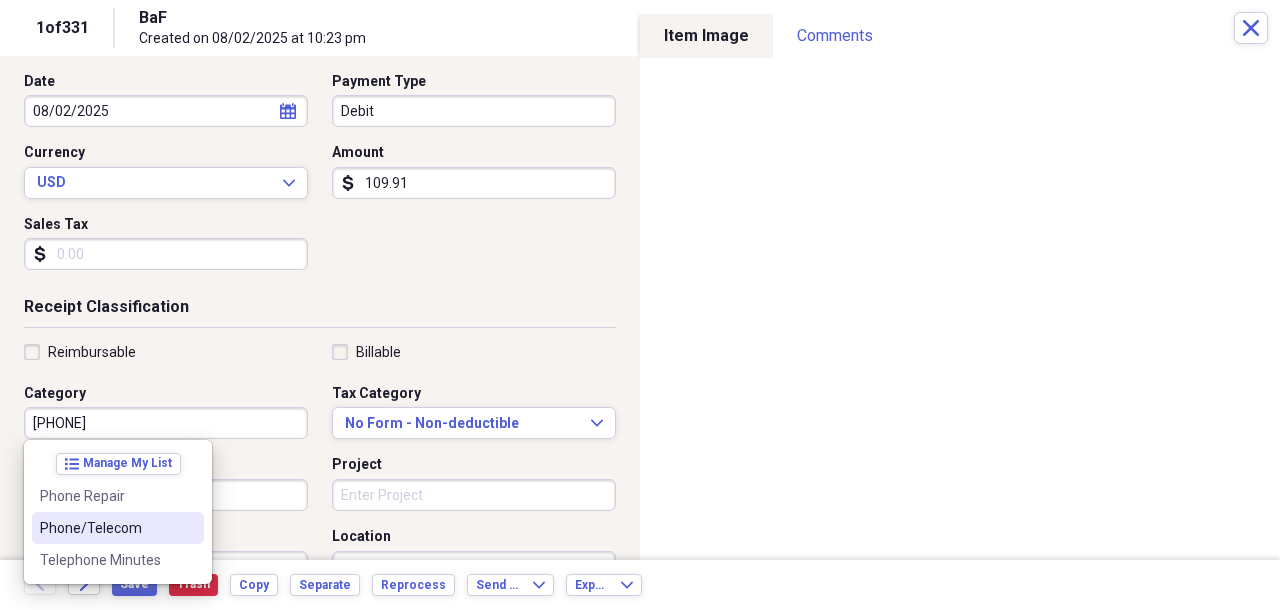 click on "Phone/Telecom" at bounding box center [106, 528] 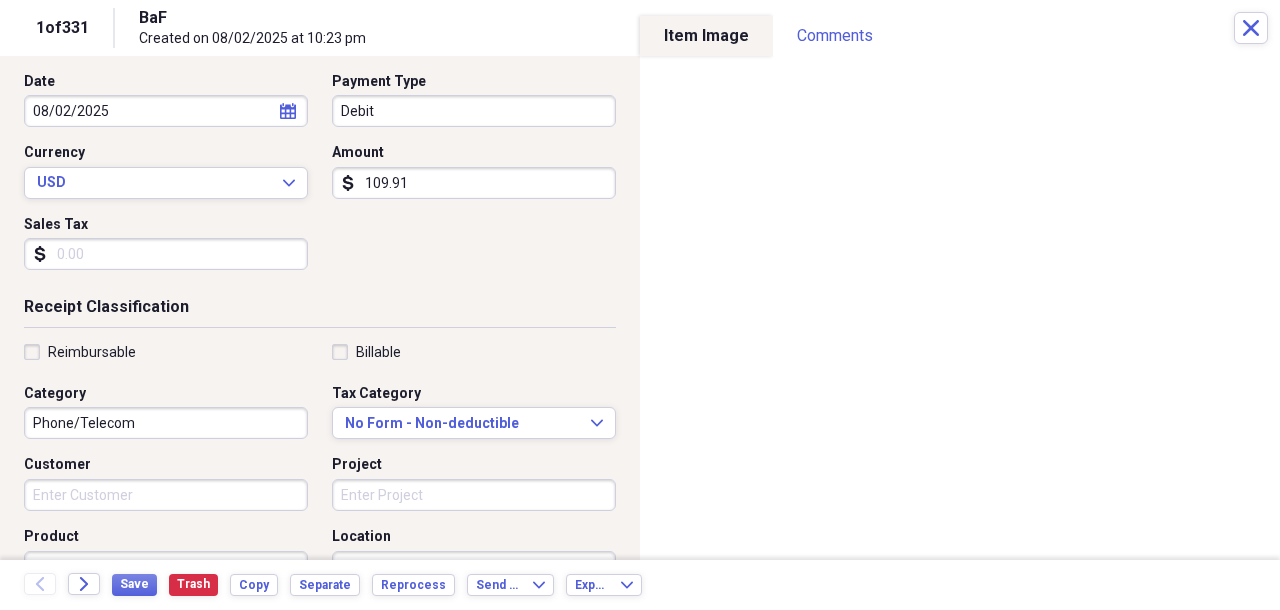 scroll, scrollTop: 0, scrollLeft: 0, axis: both 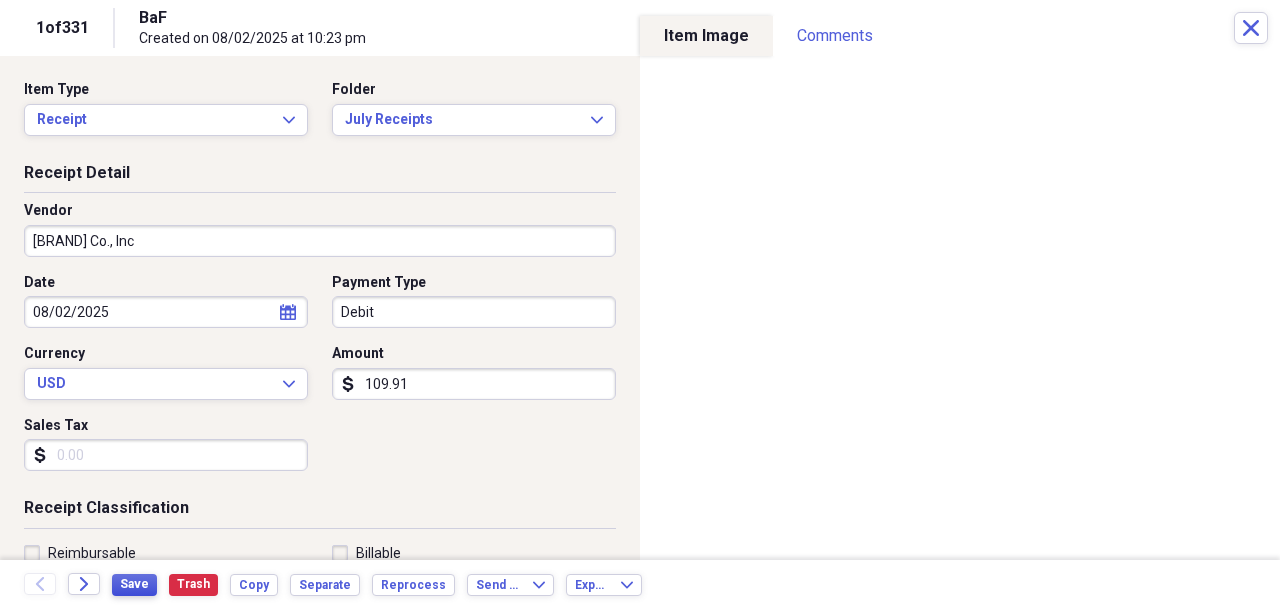 click on "Save" at bounding box center [134, 584] 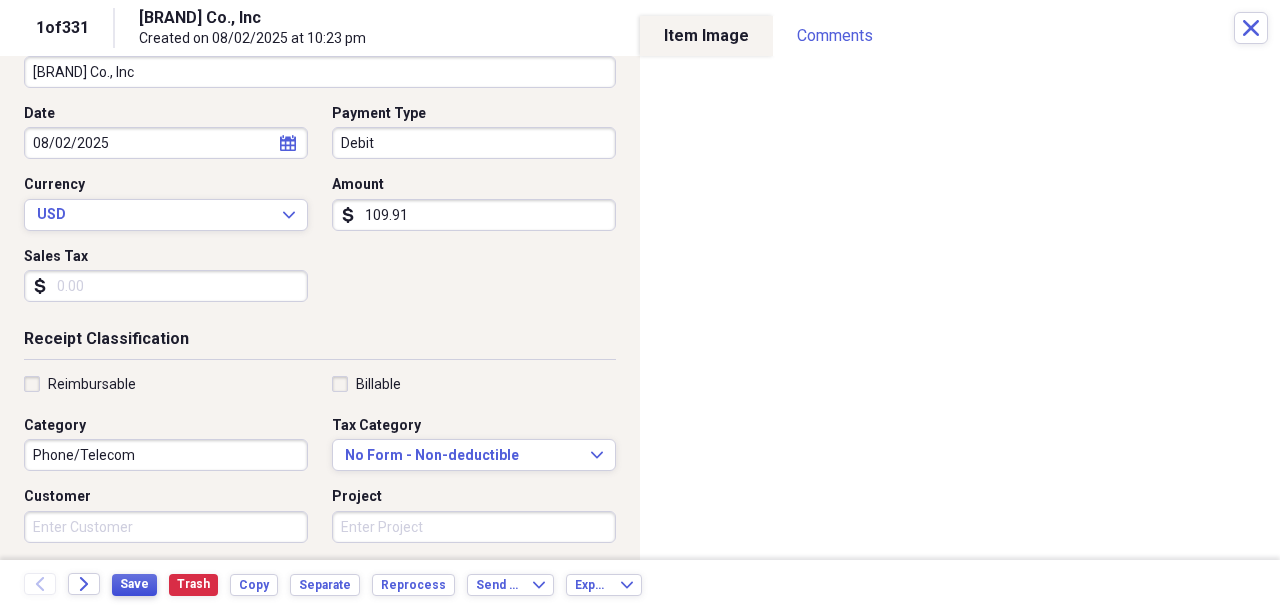 scroll, scrollTop: 0, scrollLeft: 0, axis: both 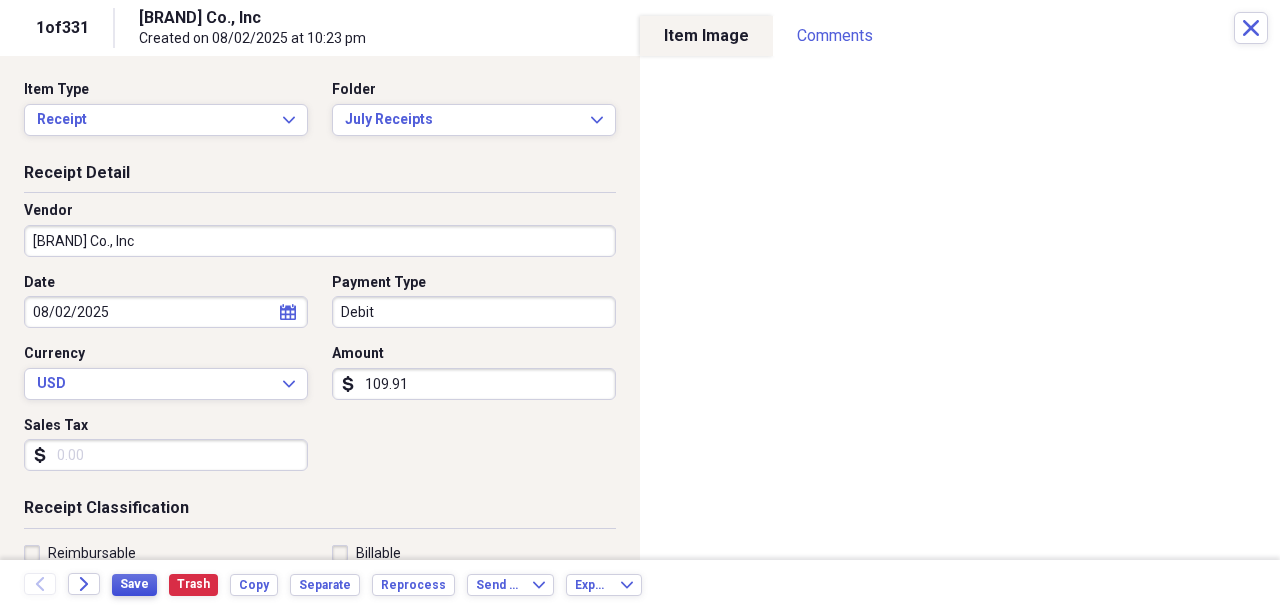 click on "Save" at bounding box center [134, 584] 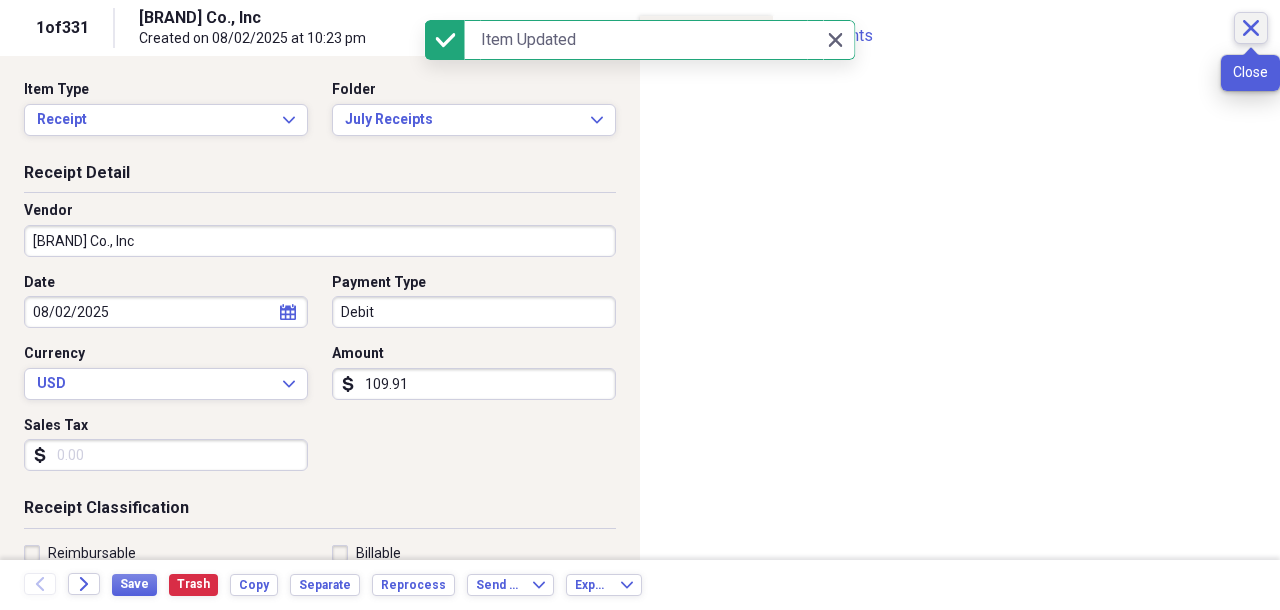 click on "Close" 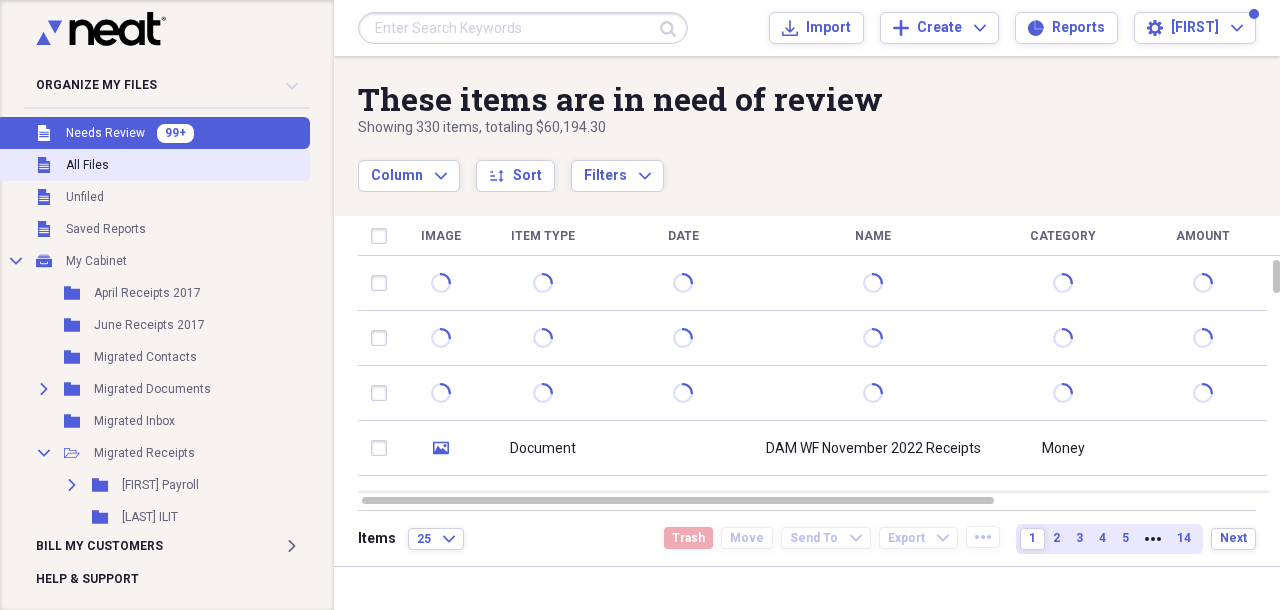 click on "All Files" at bounding box center [87, 165] 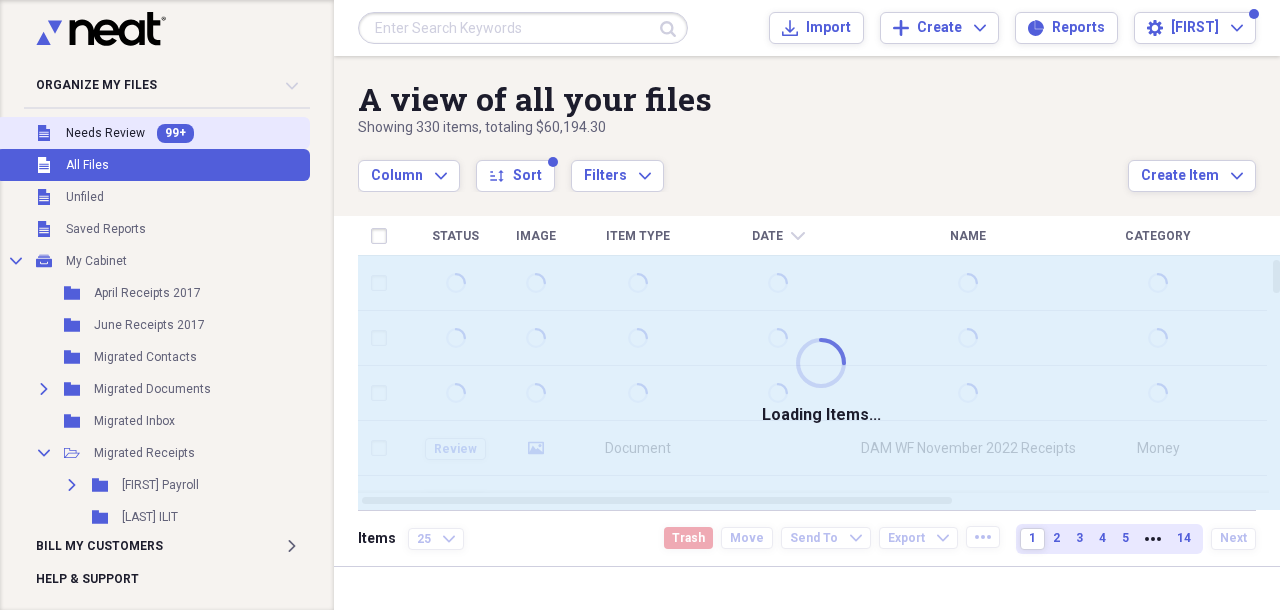 click on "Needs Review" at bounding box center [105, 133] 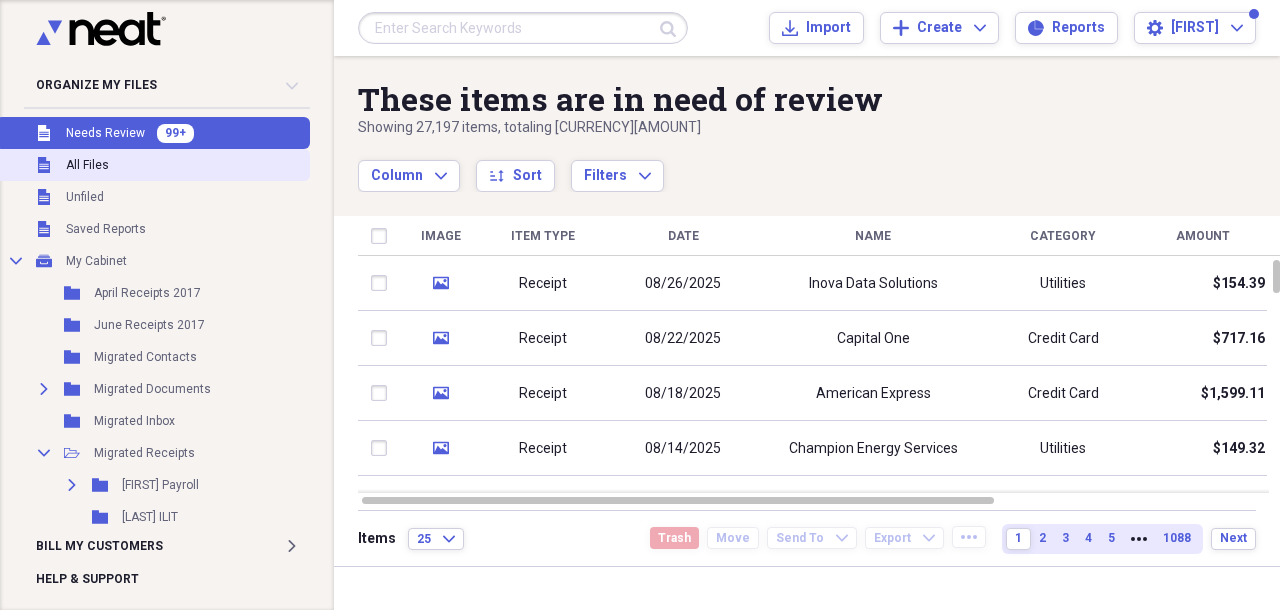 click on "Unfiled All Files" at bounding box center [153, 165] 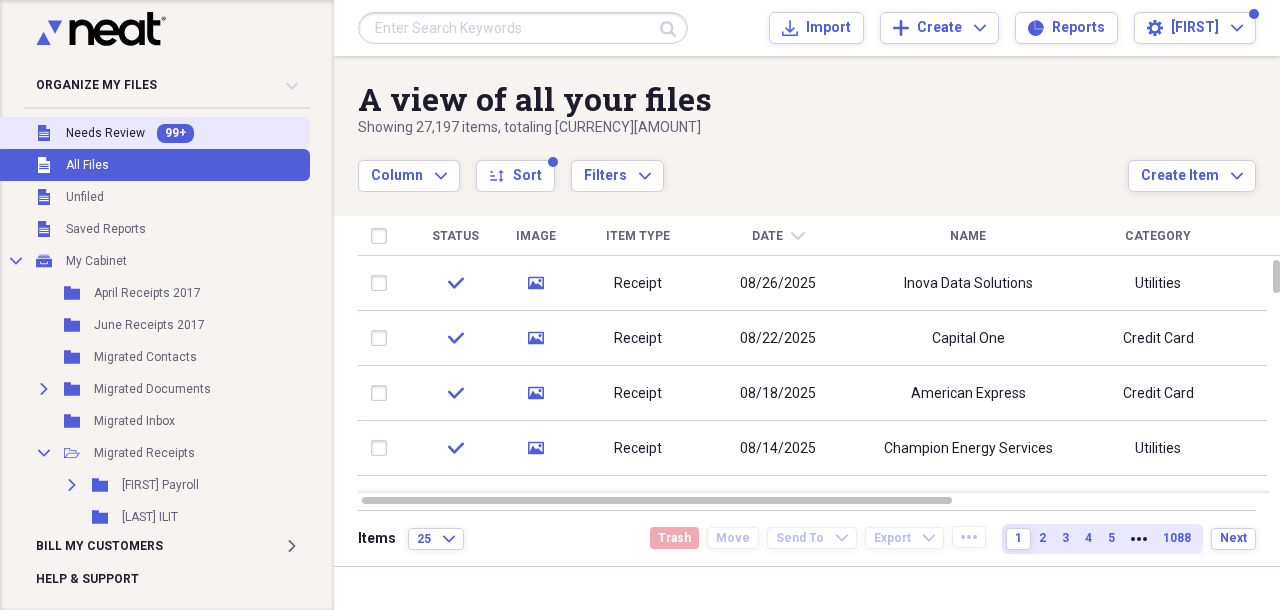 click on "Unfiled Needs Review 99+" at bounding box center (153, 133) 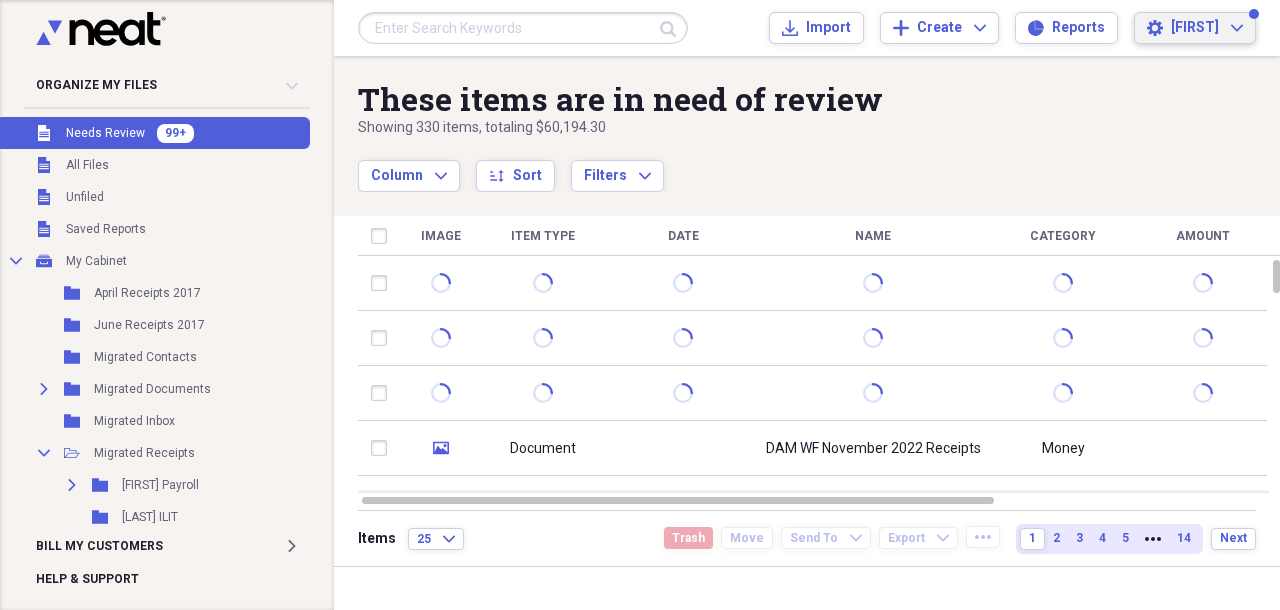 click on "[FIRST]" at bounding box center [1195, 28] 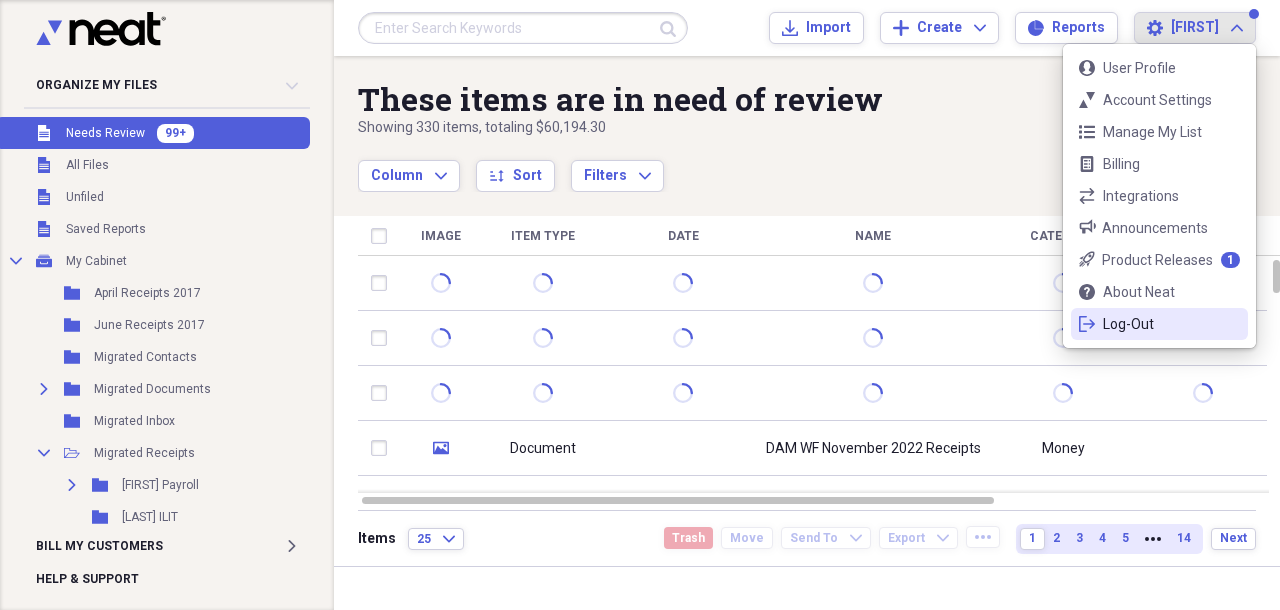 click on "Log-Out" at bounding box center [1159, 324] 